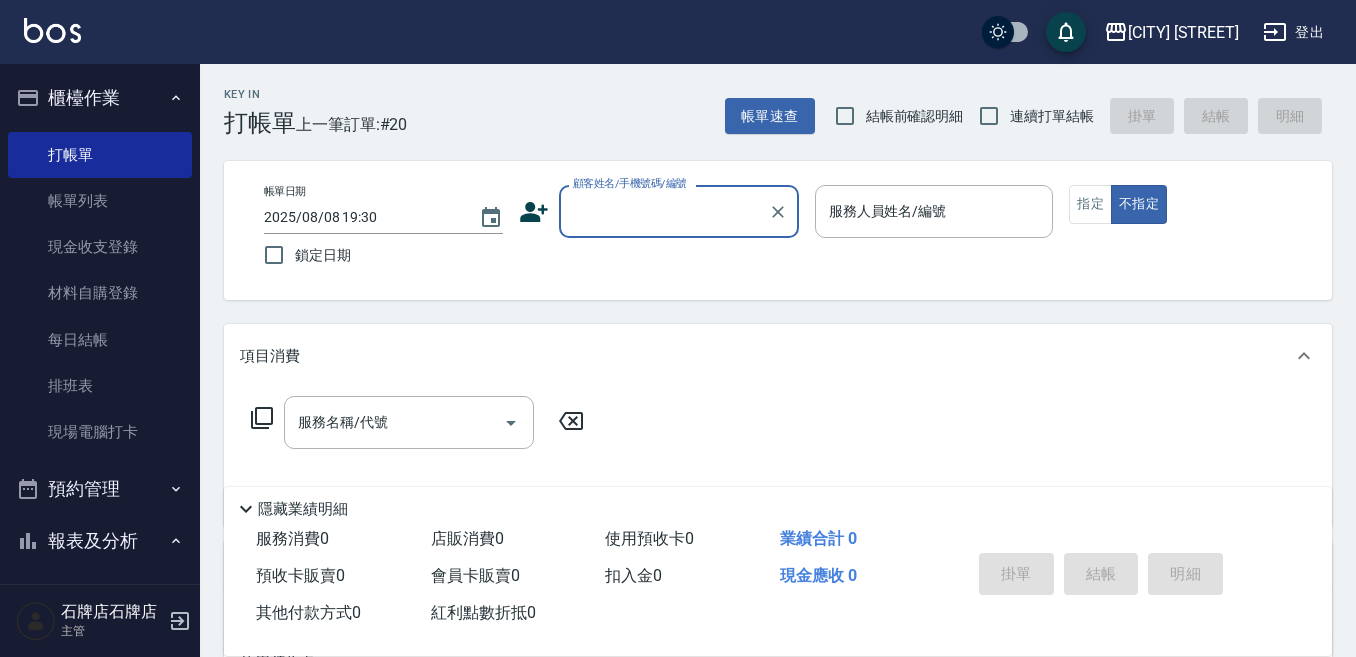 scroll, scrollTop: 0, scrollLeft: 0, axis: both 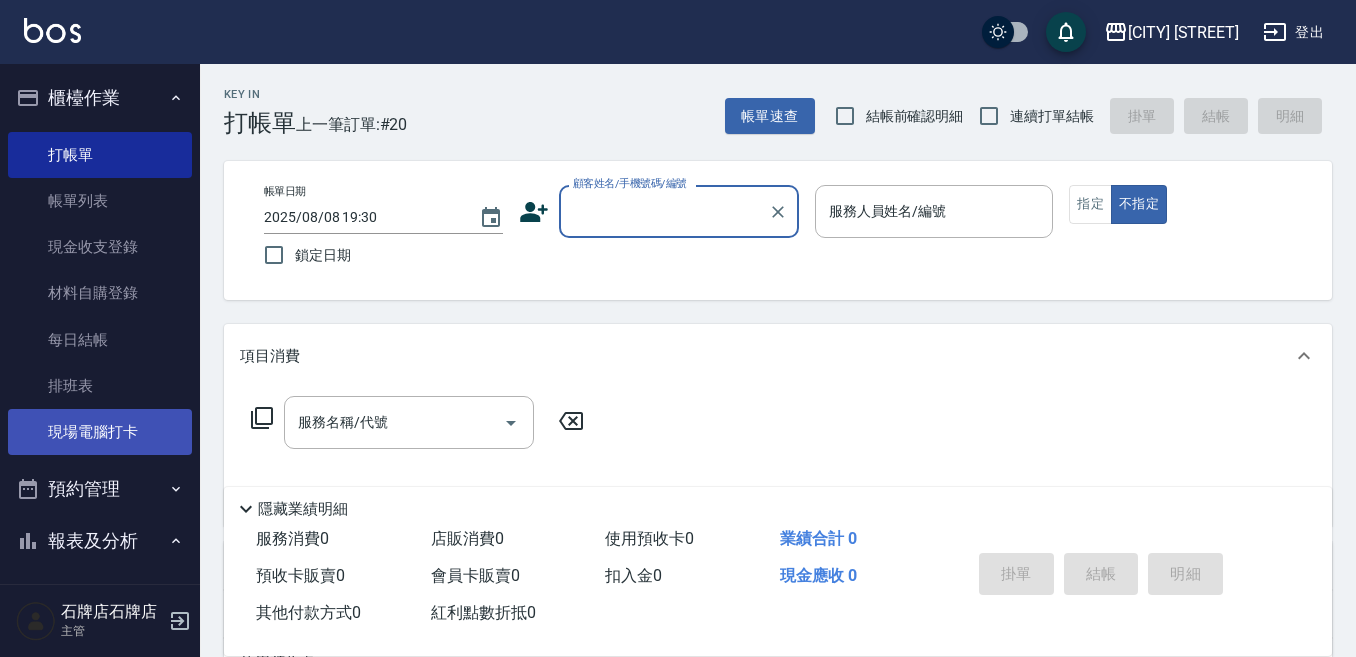 click on "現場電腦打卡" at bounding box center (100, 432) 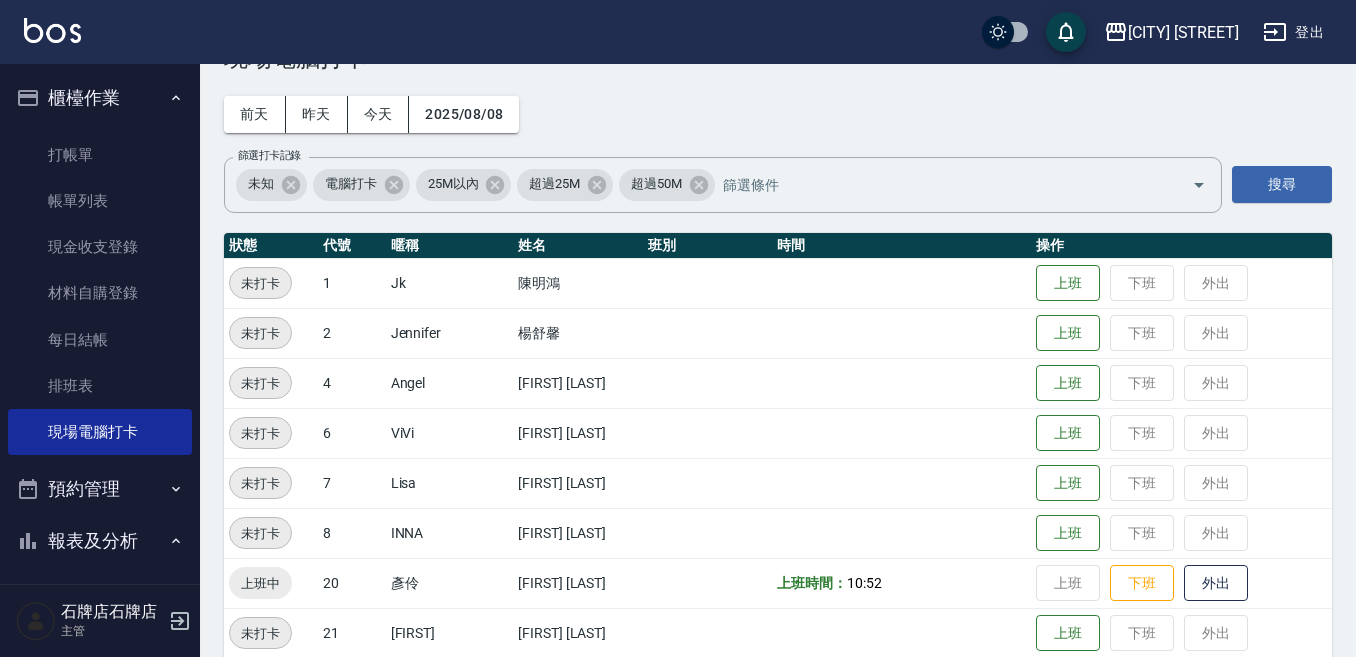 scroll, scrollTop: 100, scrollLeft: 0, axis: vertical 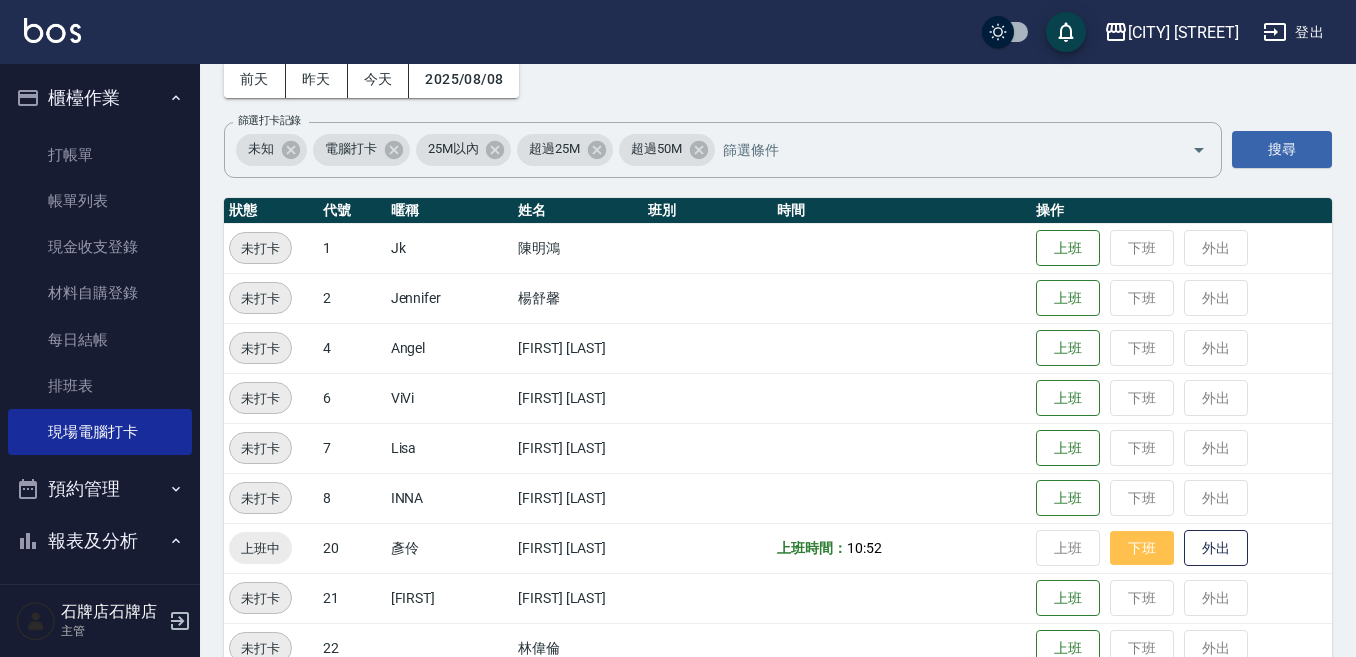 click on "下班" at bounding box center [1142, 548] 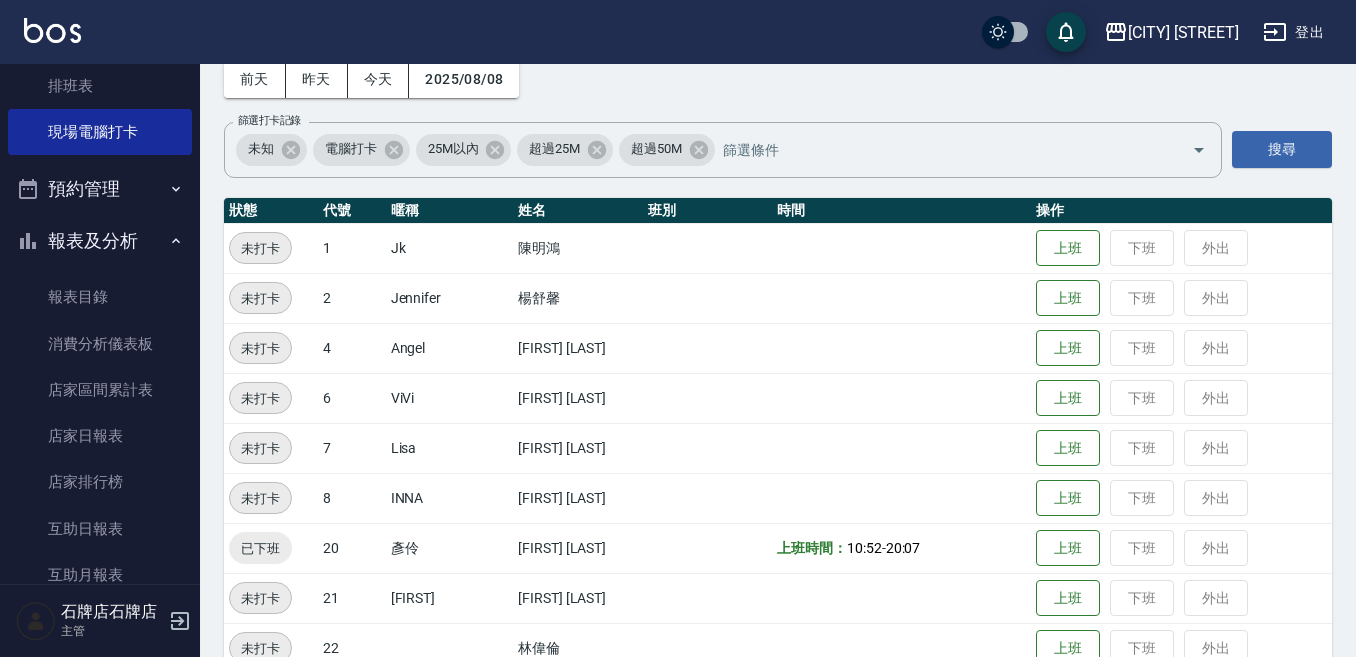 click on "報表及分析" at bounding box center (100, 241) 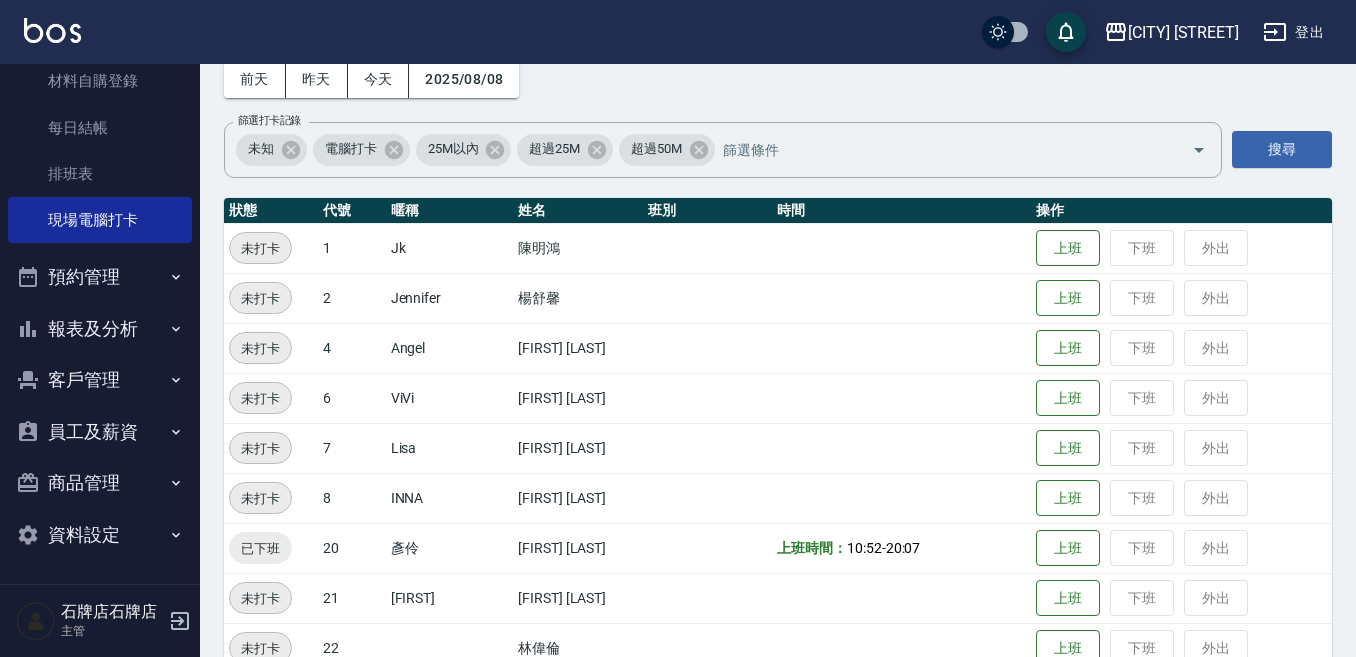 scroll, scrollTop: 212, scrollLeft: 0, axis: vertical 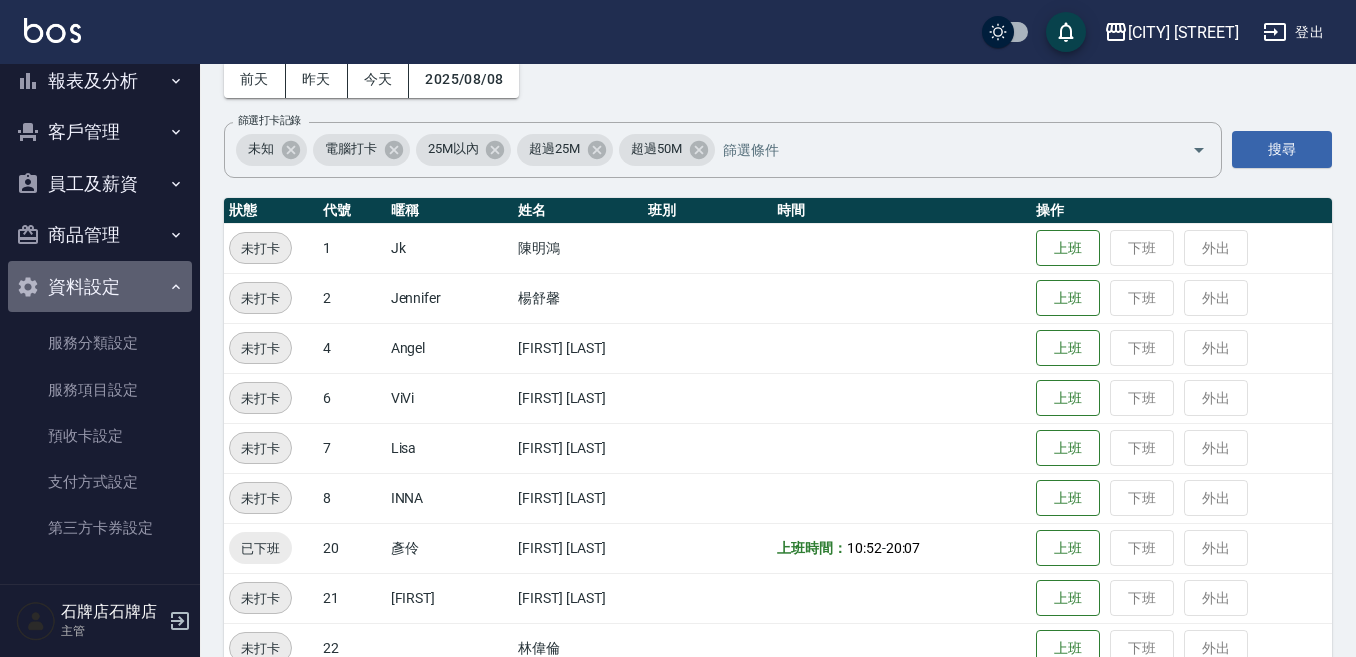 click on "資料設定" at bounding box center (100, 287) 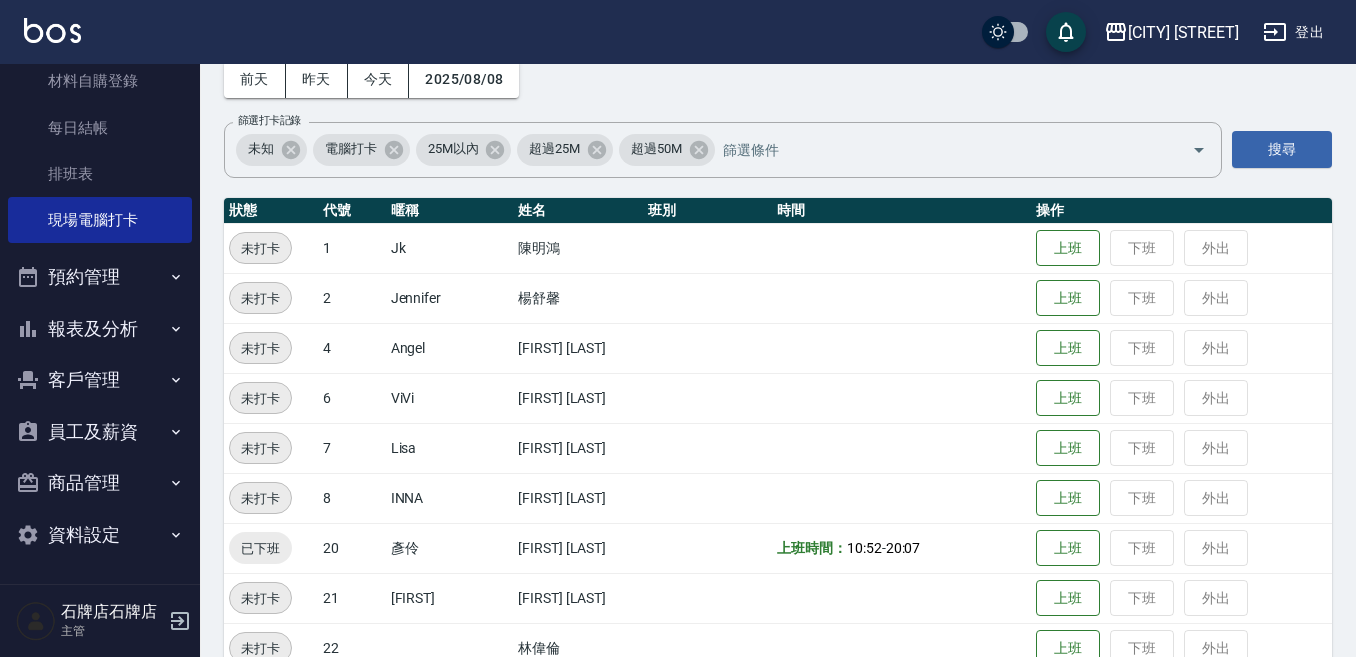 scroll, scrollTop: 212, scrollLeft: 0, axis: vertical 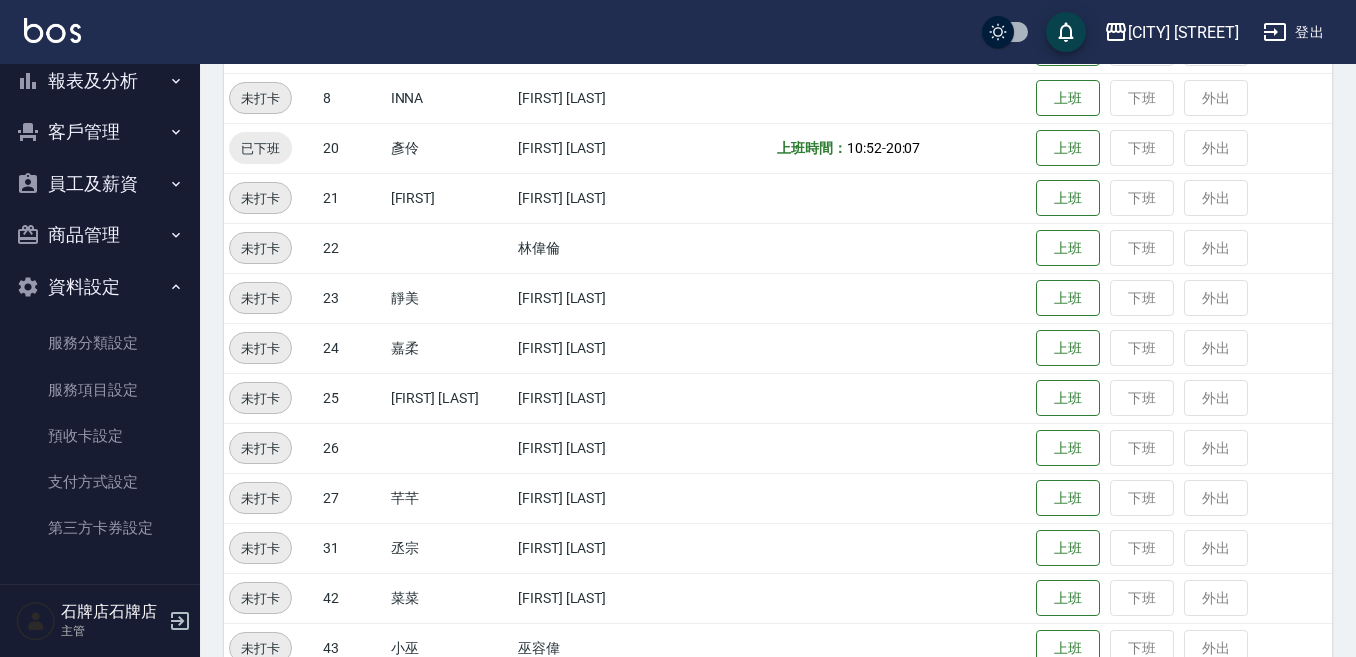 click on "客戶管理" at bounding box center (100, 132) 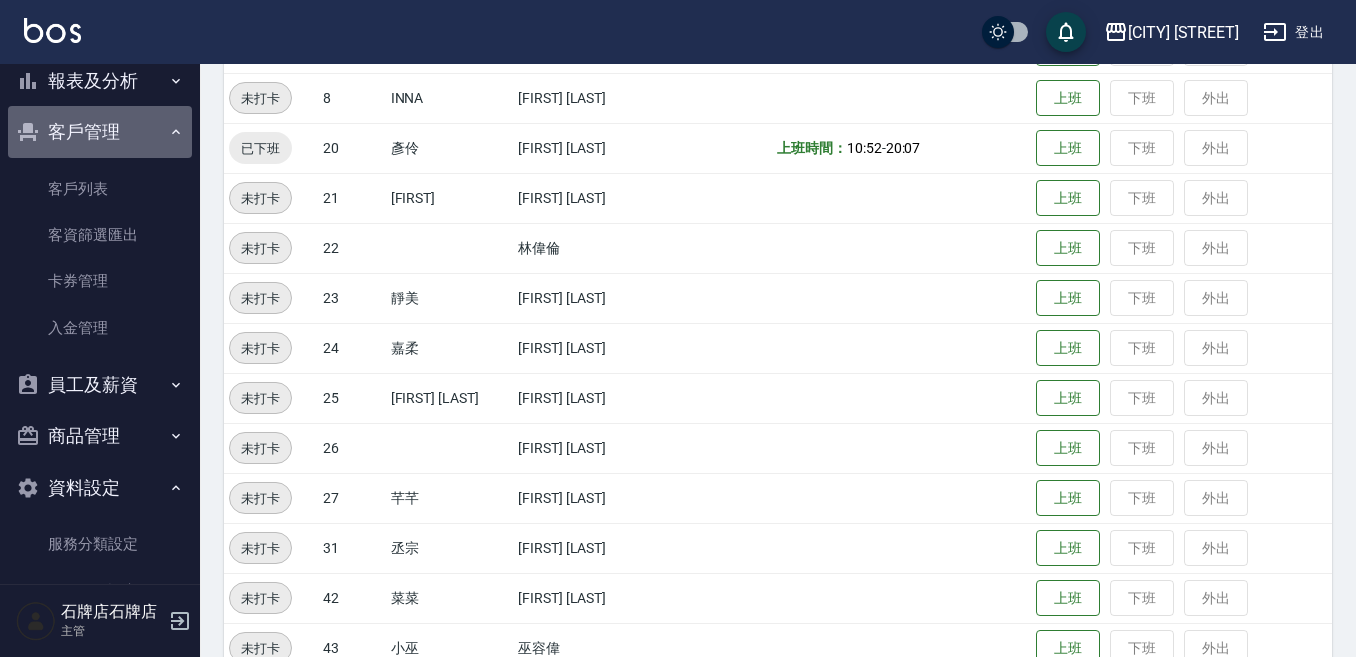 click on "客戶管理" at bounding box center (100, 132) 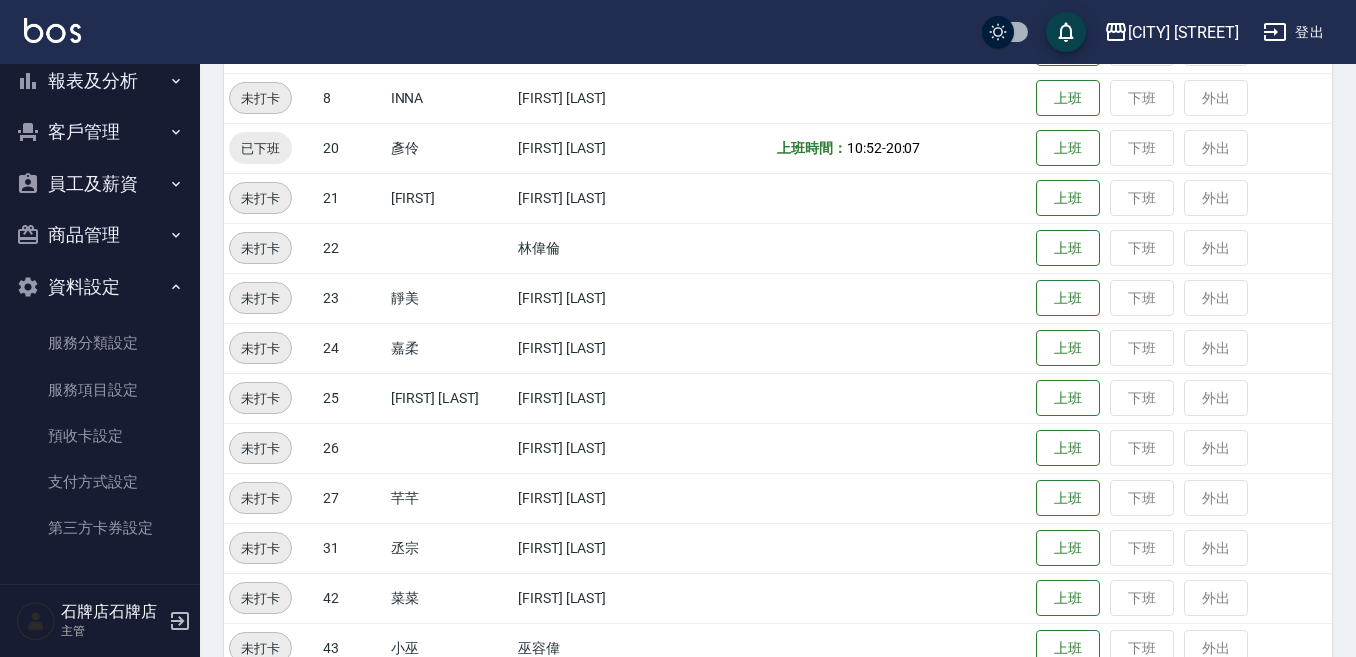 click on "員工及薪資" at bounding box center [100, 184] 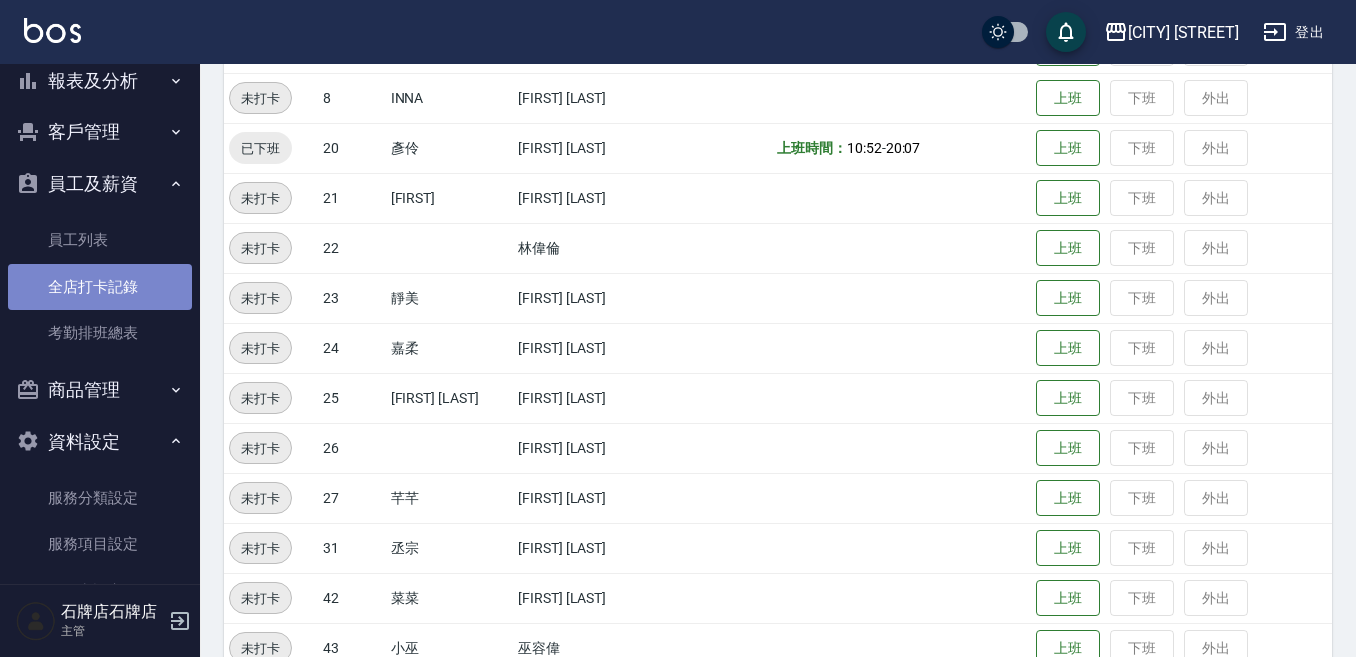 click on "全店打卡記錄" at bounding box center [100, 287] 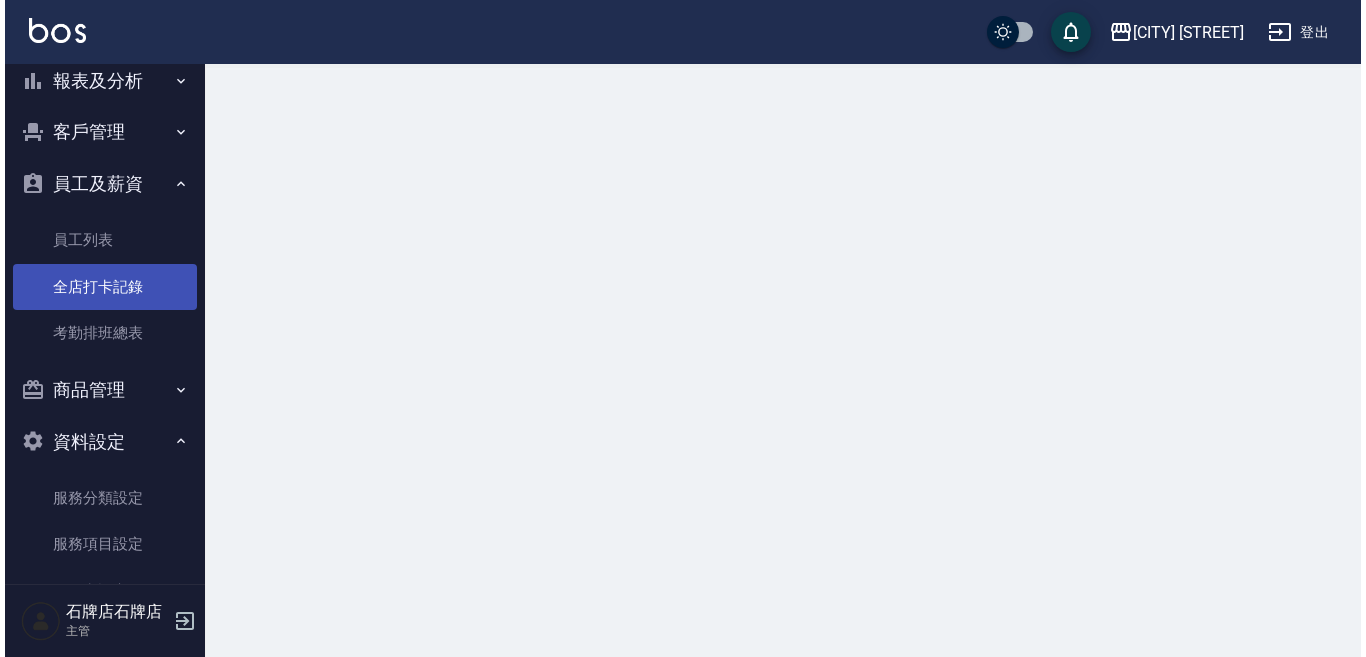 scroll, scrollTop: 0, scrollLeft: 0, axis: both 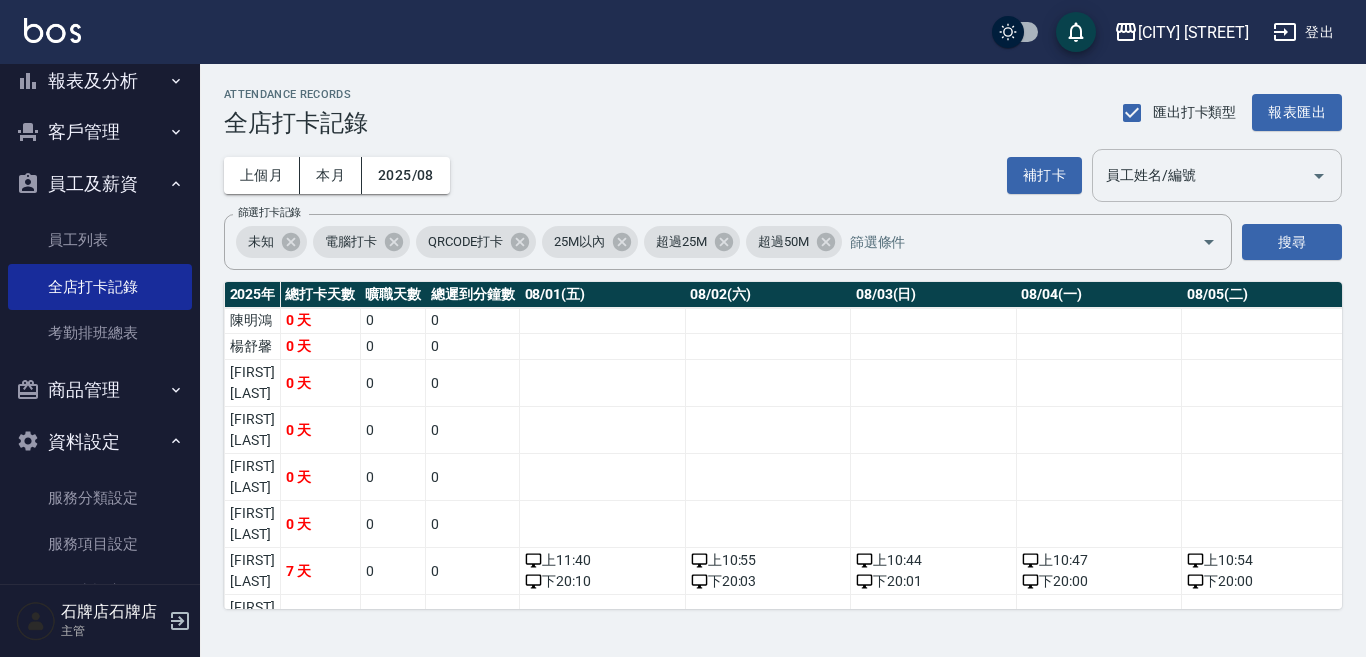 click on "員工姓名/編號" at bounding box center [1202, 175] 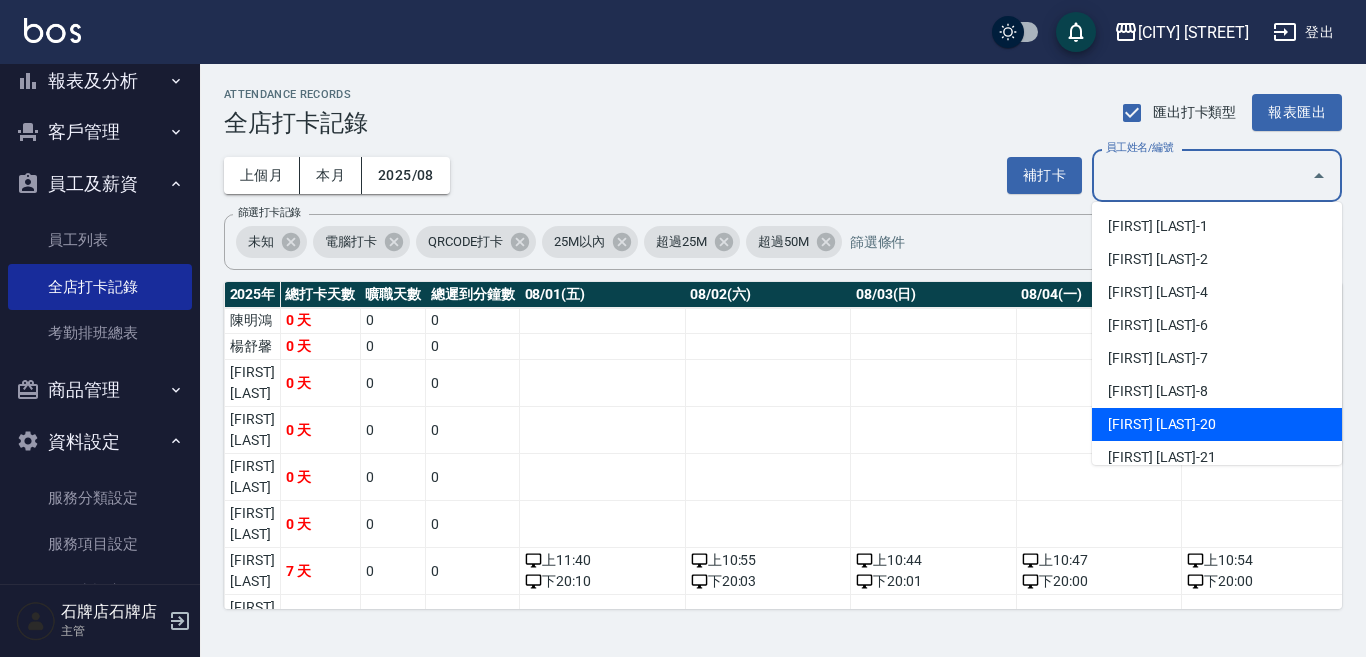 click on "葉彥伶-20" at bounding box center [1217, 424] 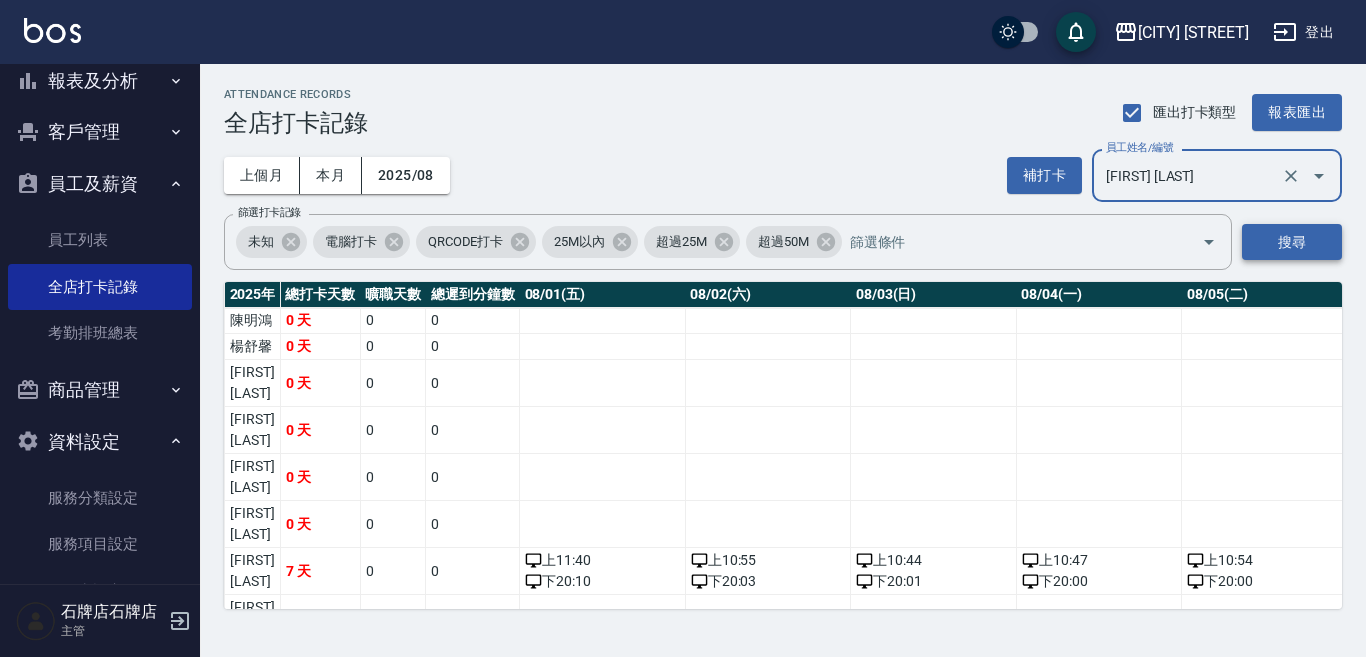 click on "搜尋" at bounding box center (1292, 242) 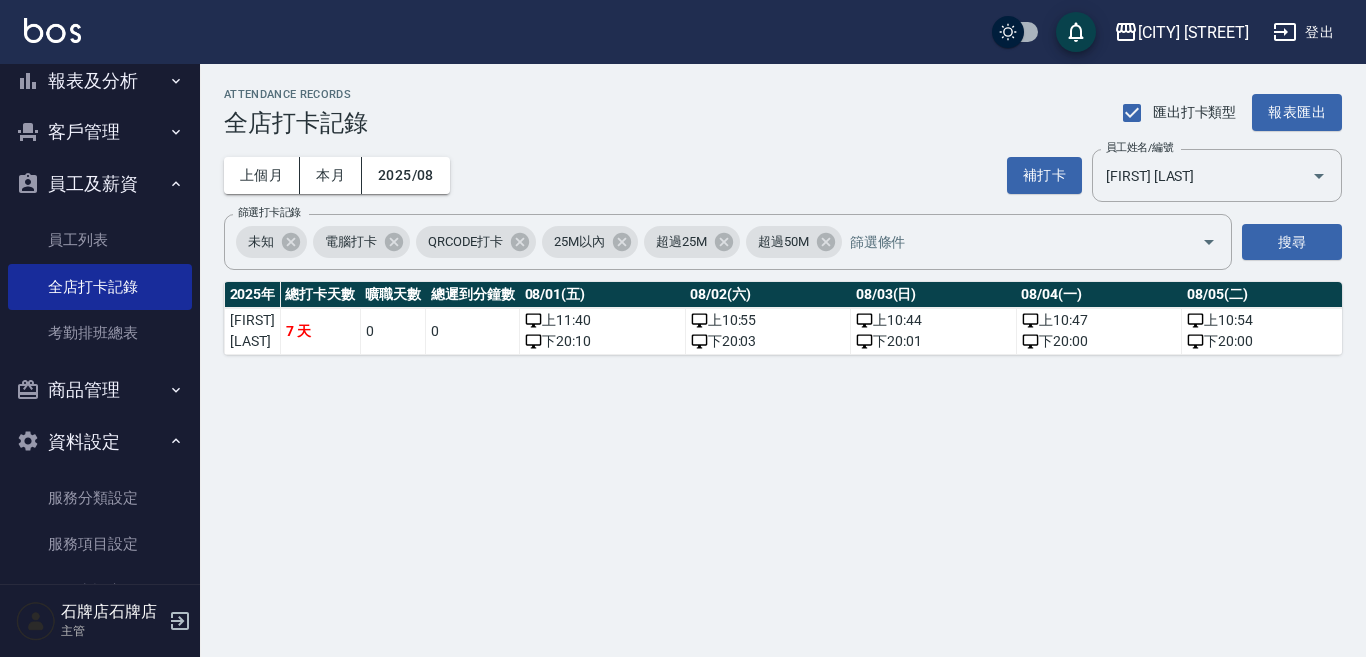 drag, startPoint x: 525, startPoint y: 388, endPoint x: 514, endPoint y: 386, distance: 11.18034 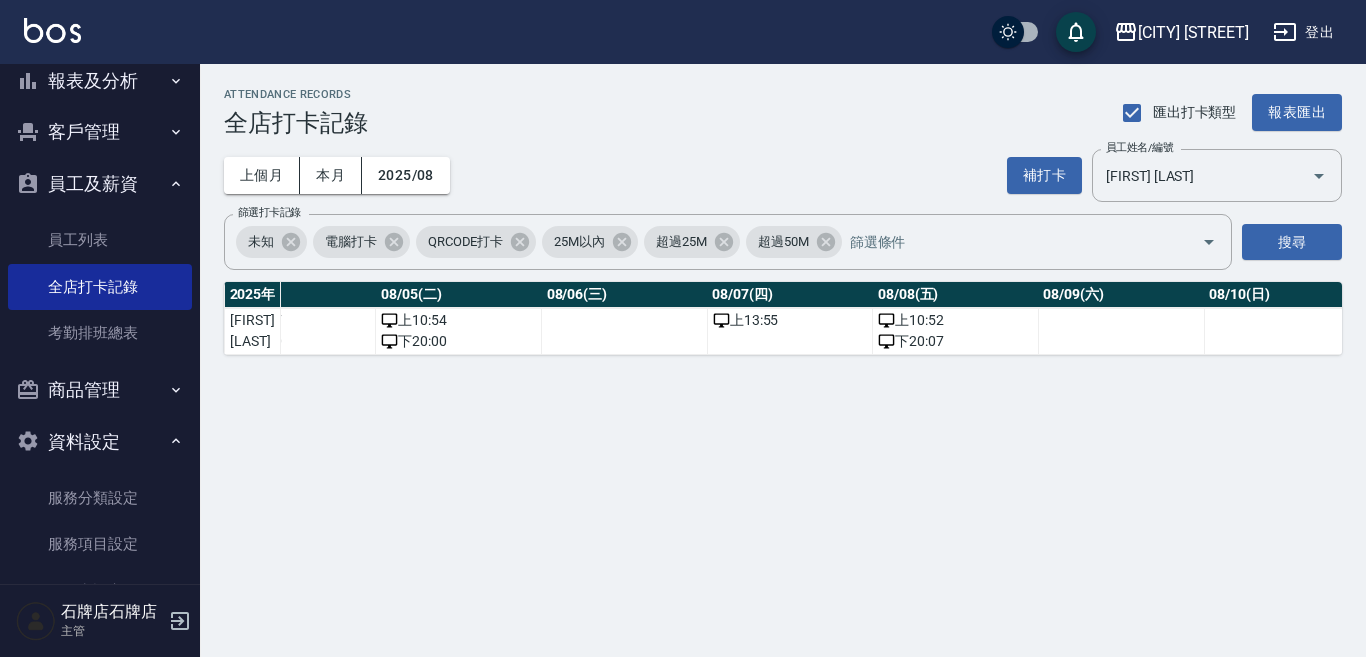 scroll, scrollTop: 0, scrollLeft: 850, axis: horizontal 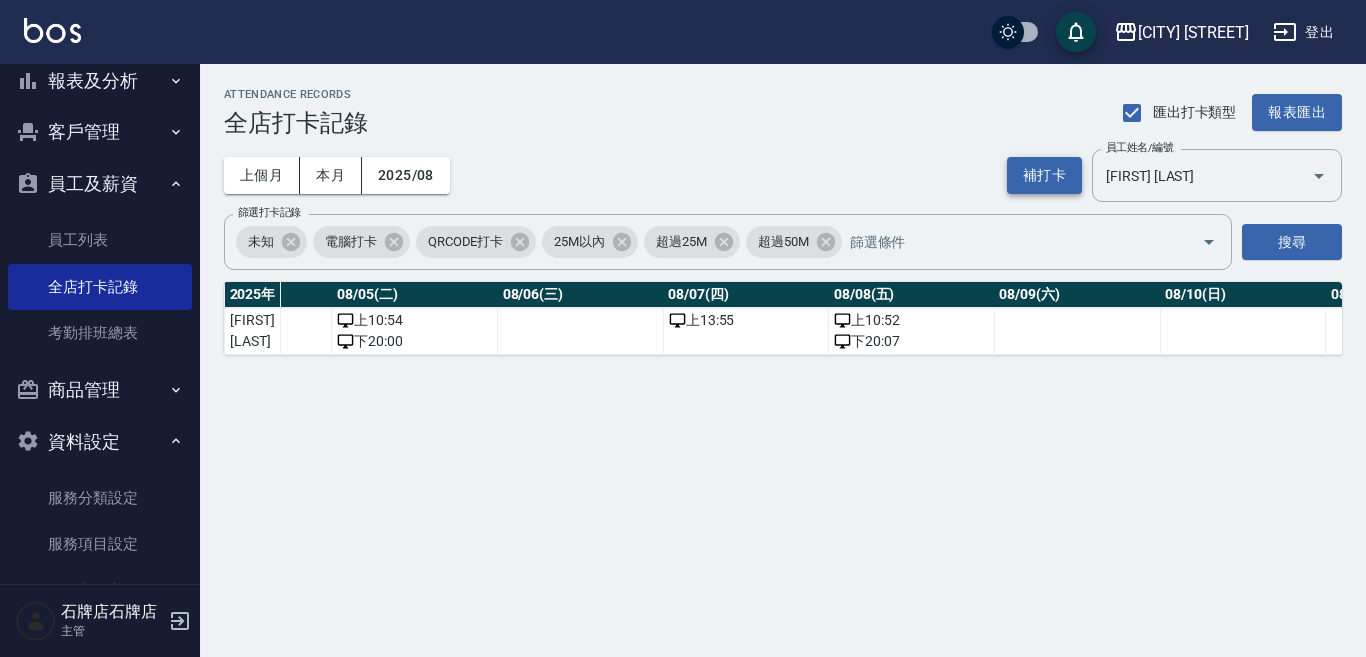 click on "補打卡" at bounding box center (1044, 175) 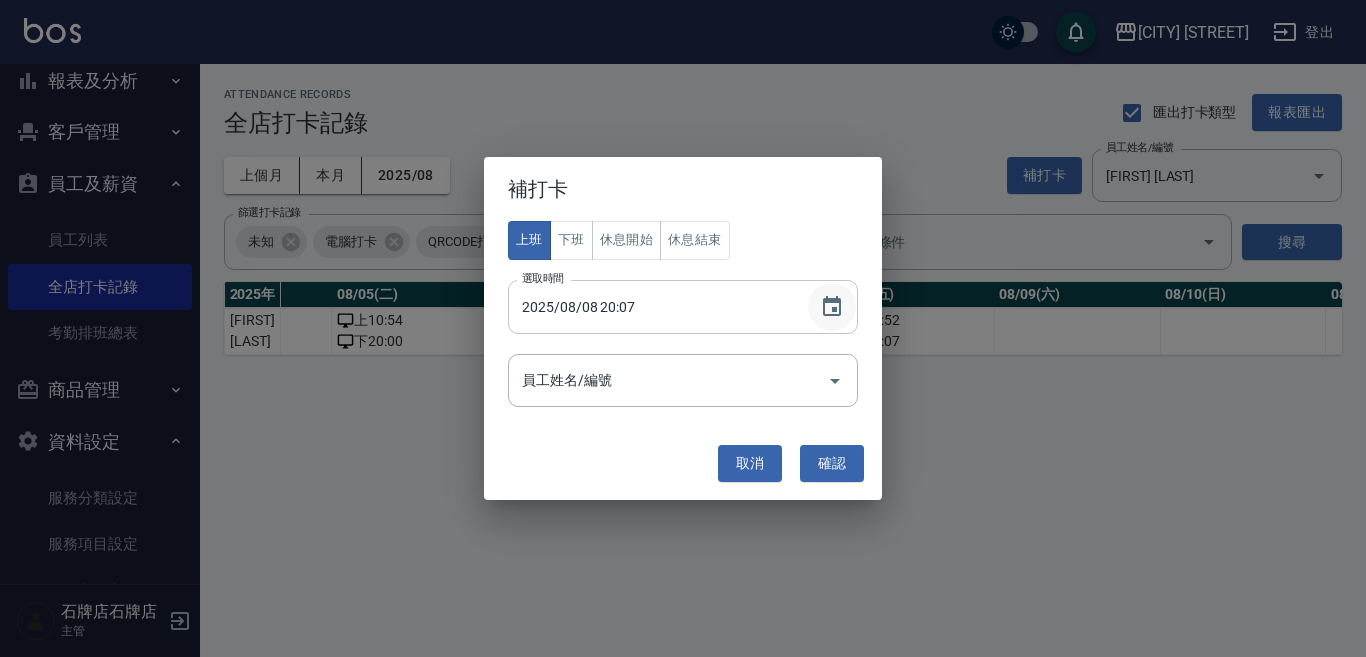 click at bounding box center [832, 307] 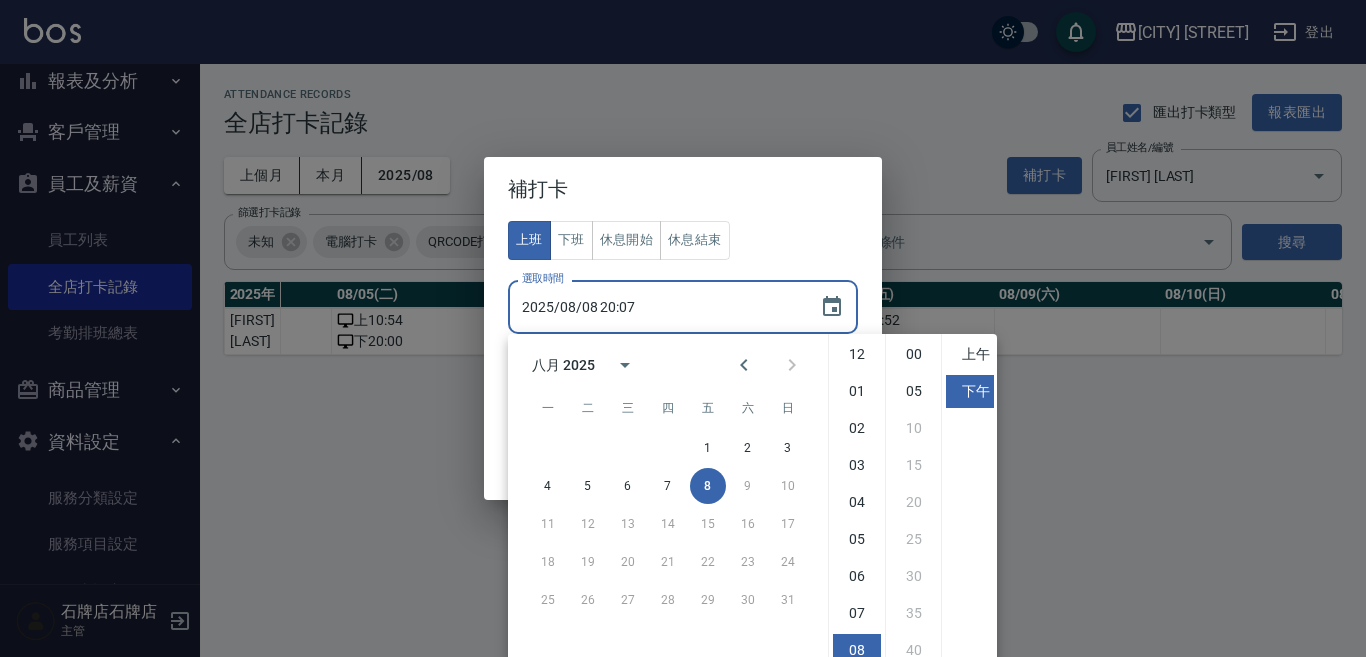 scroll, scrollTop: 112, scrollLeft: 0, axis: vertical 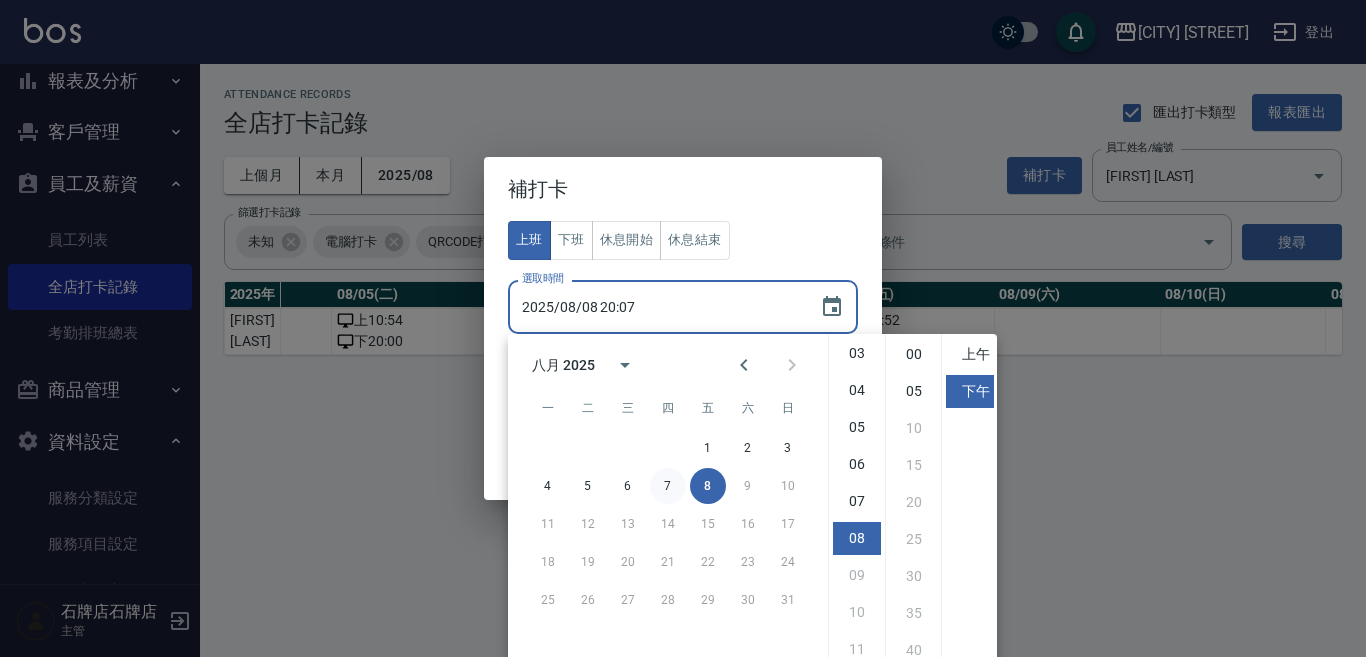click on "7" at bounding box center [668, 486] 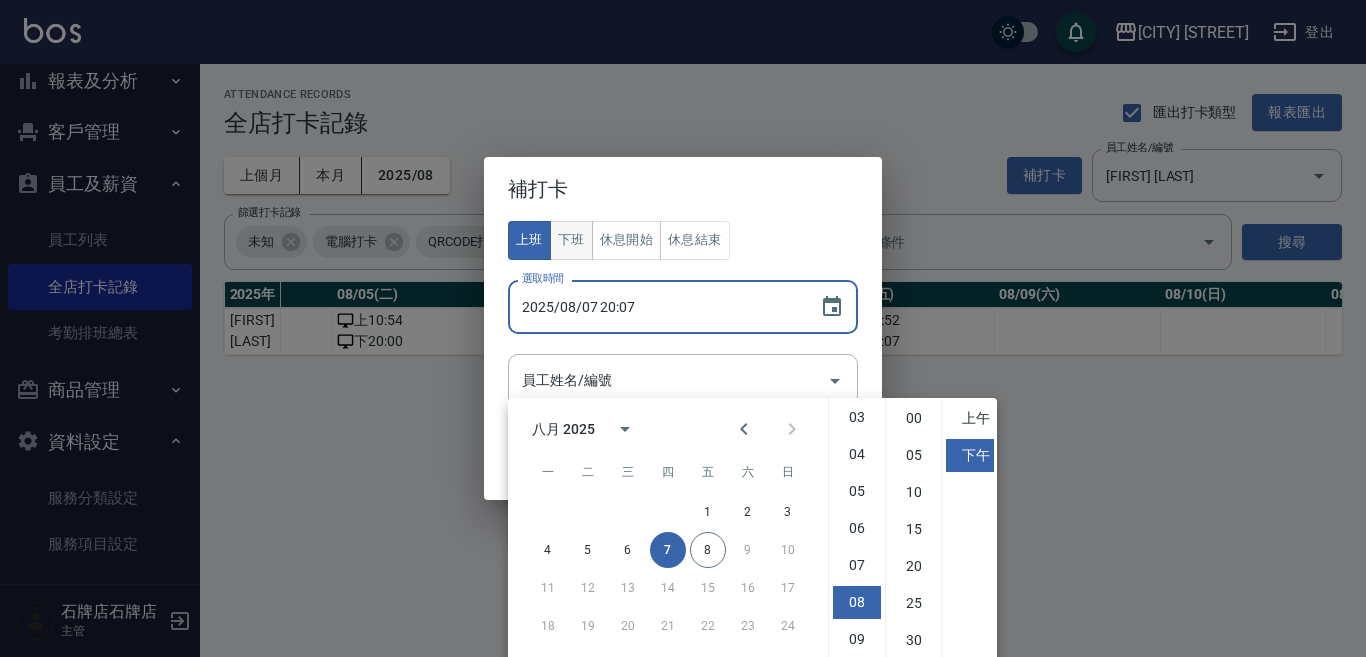 scroll, scrollTop: 64, scrollLeft: 0, axis: vertical 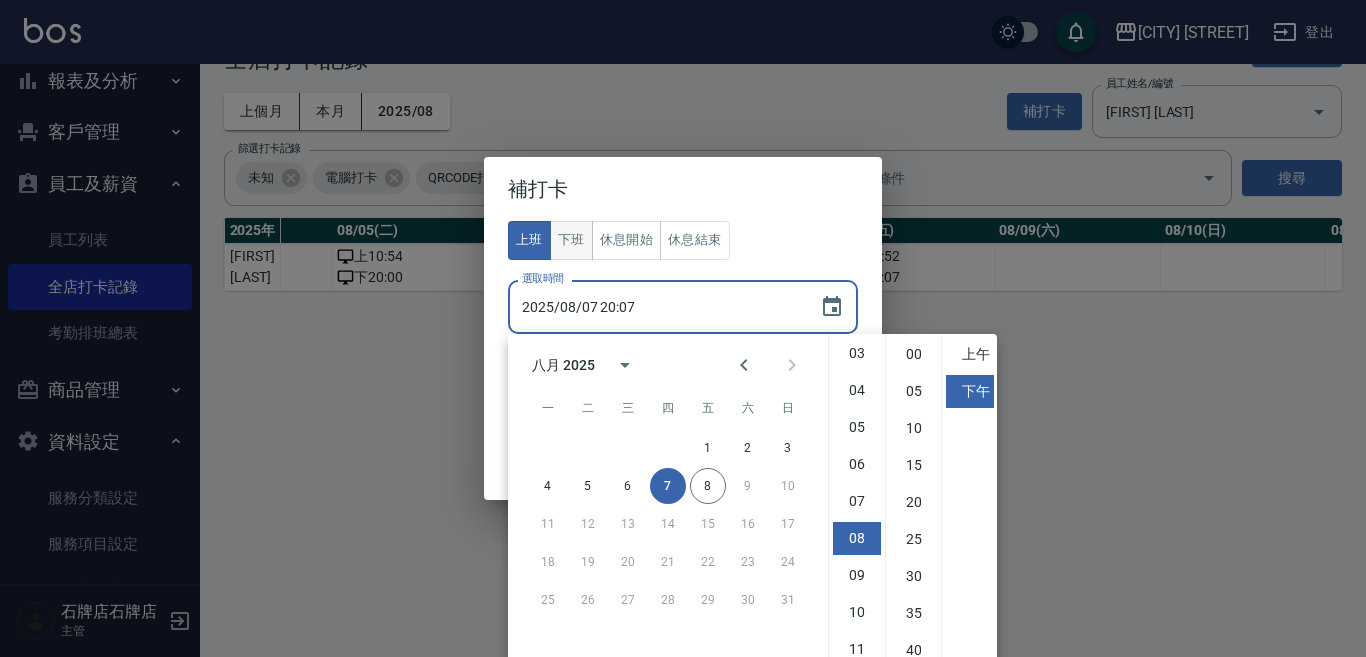 click on "下班" at bounding box center [571, 240] 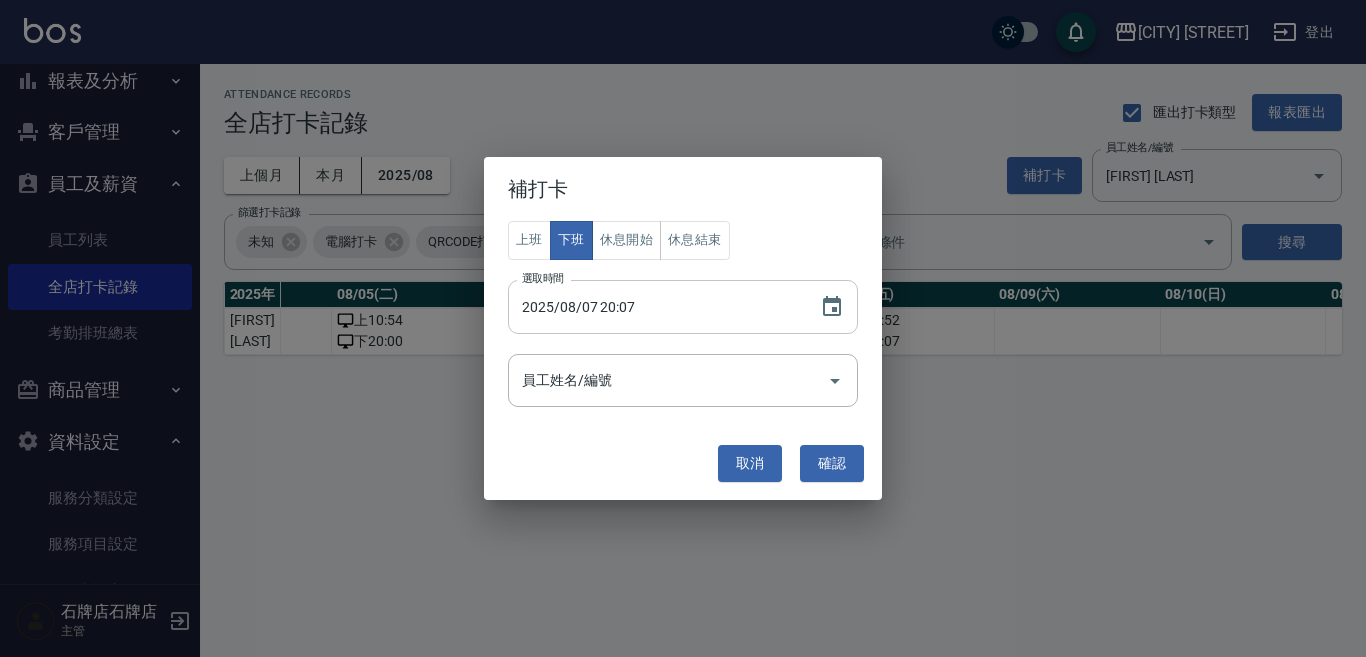 scroll, scrollTop: 0, scrollLeft: 0, axis: both 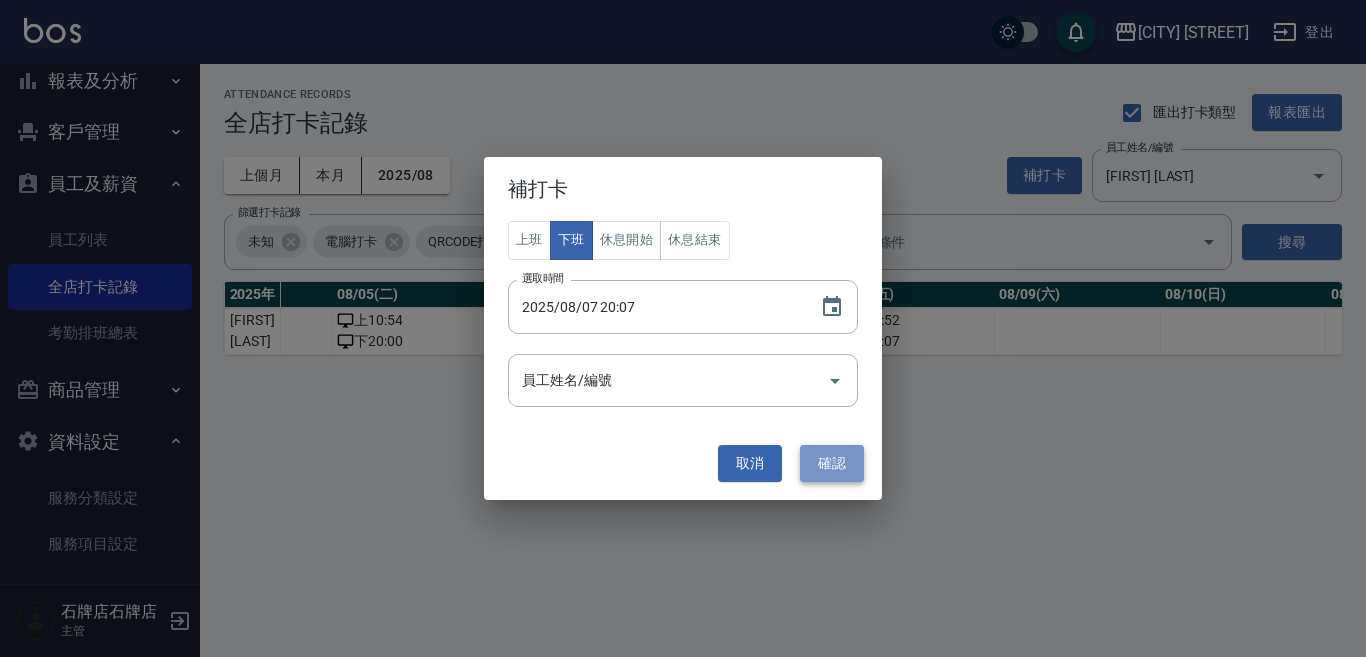 click on "確認" at bounding box center (832, 463) 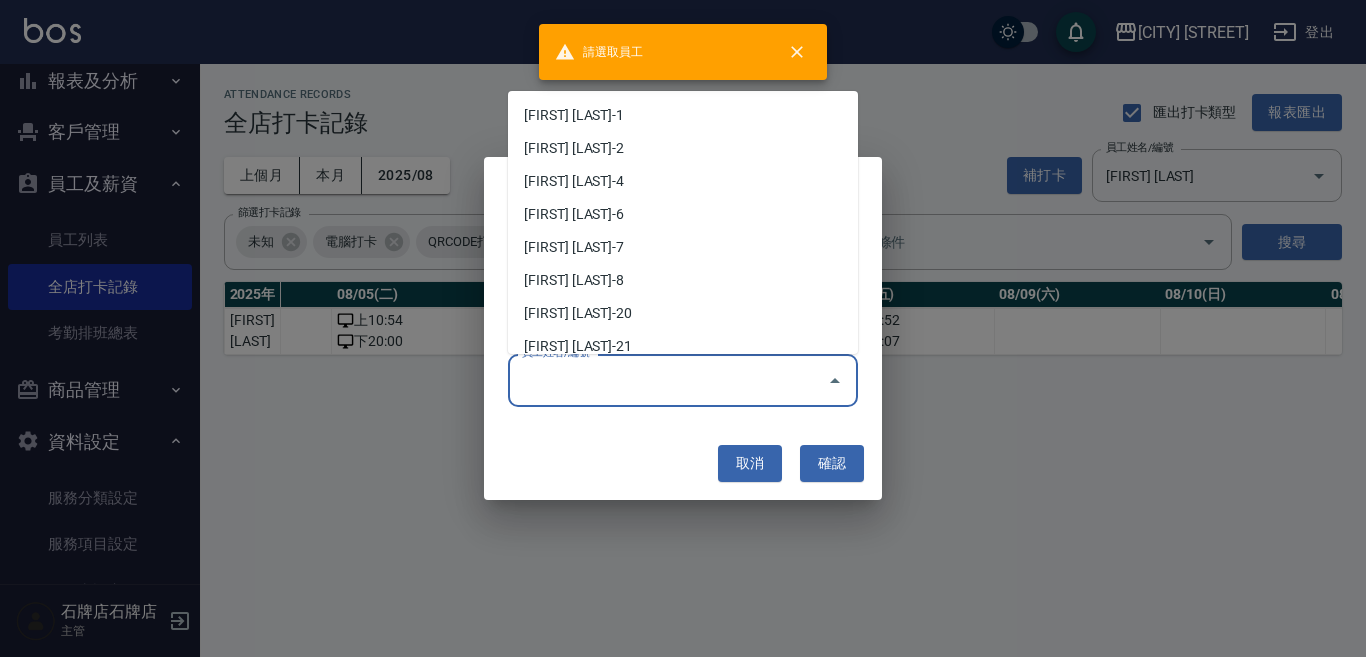 click on "員工姓名/編號" at bounding box center [668, 380] 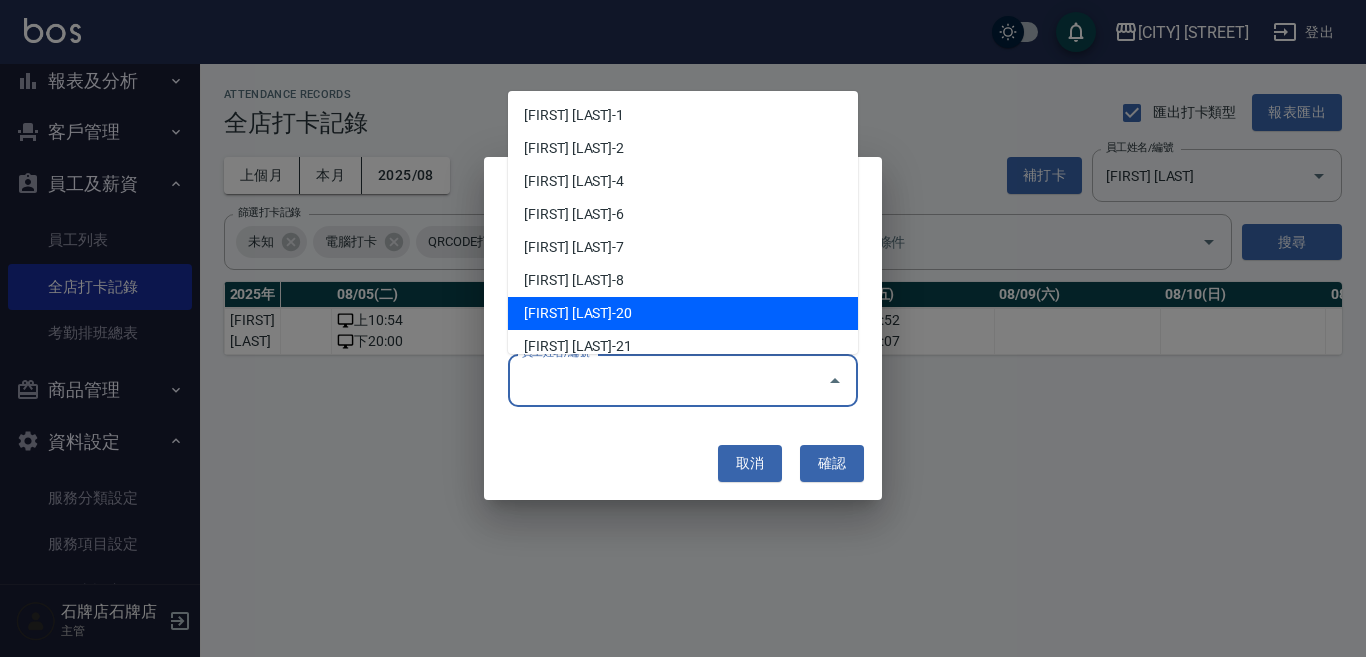 drag, startPoint x: 617, startPoint y: 312, endPoint x: 651, endPoint y: 319, distance: 34.713108 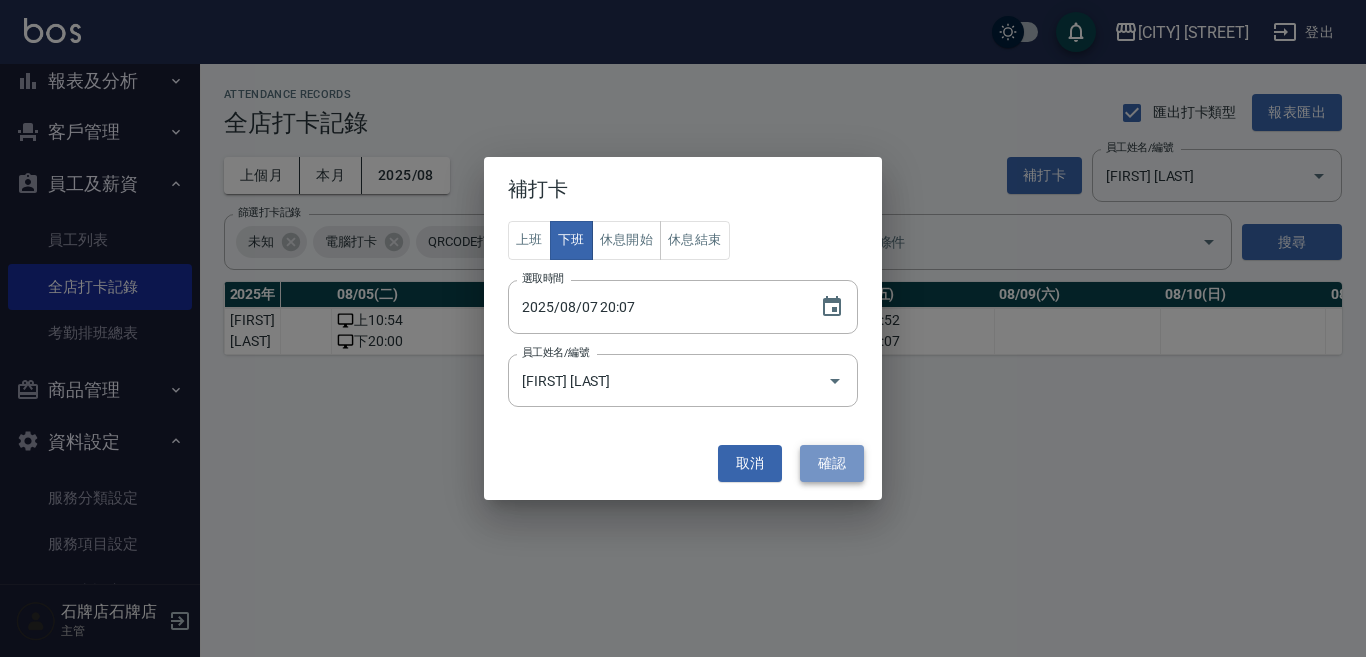 click on "確認" at bounding box center [832, 463] 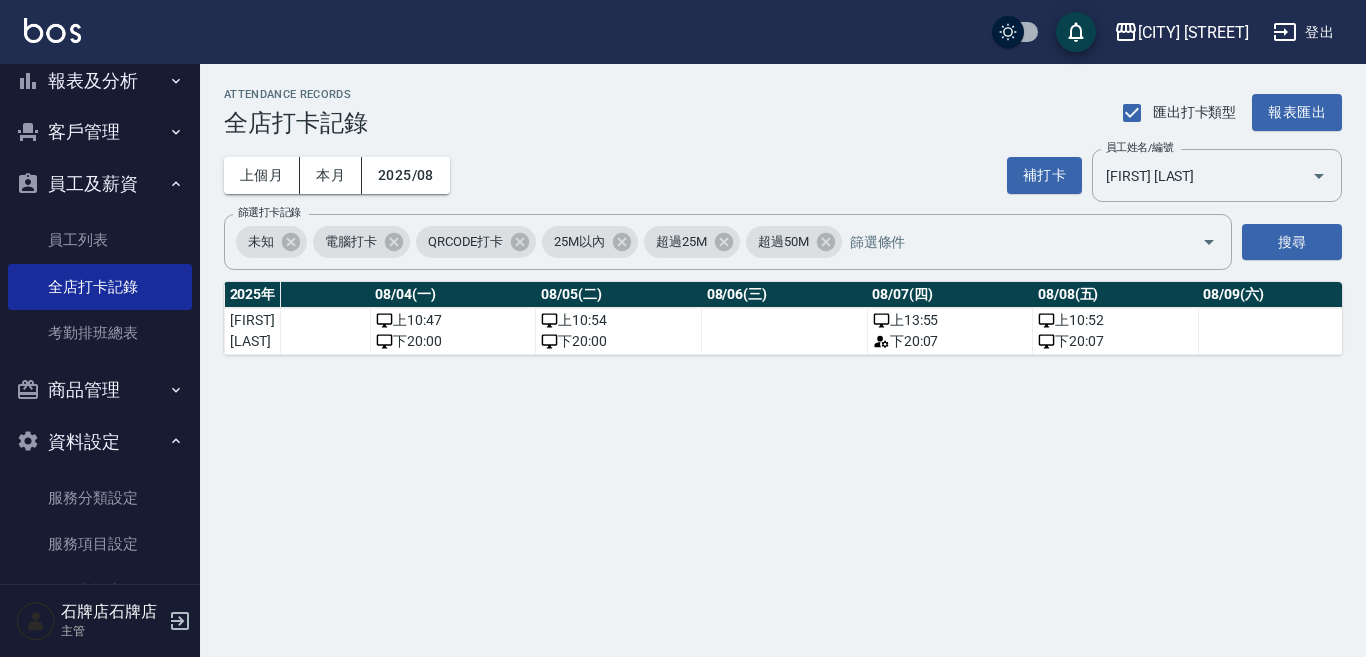 scroll, scrollTop: 0, scrollLeft: 650, axis: horizontal 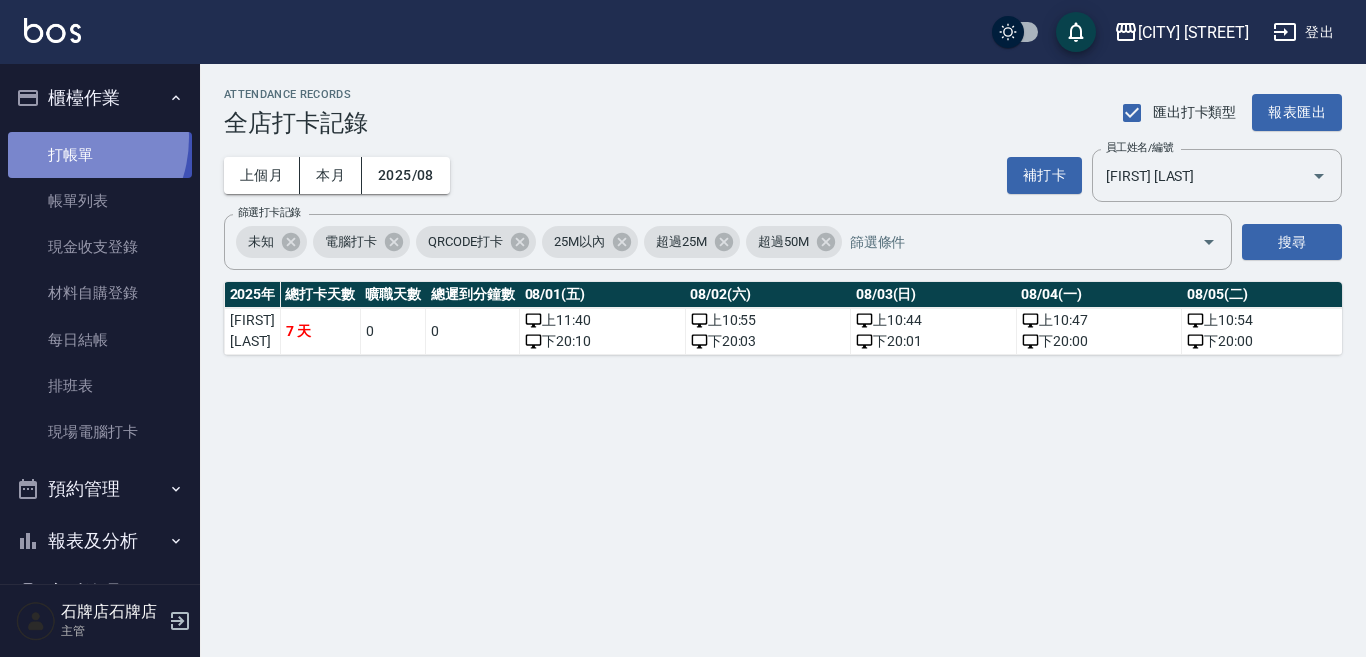 click on "打帳單" at bounding box center [100, 155] 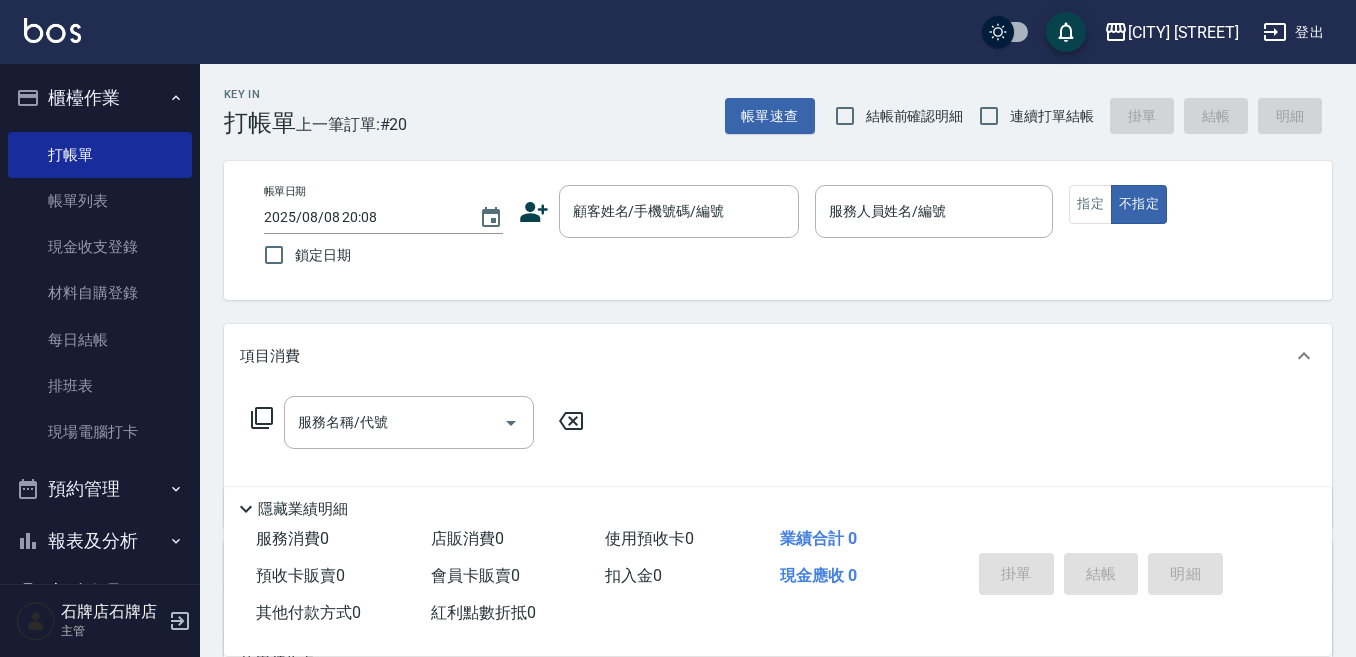 click on "Key In 打帳單 上一筆訂單:#20 帳單速查 結帳前確認明細 連續打單結帳 掛單 結帳 明細" at bounding box center [766, 100] 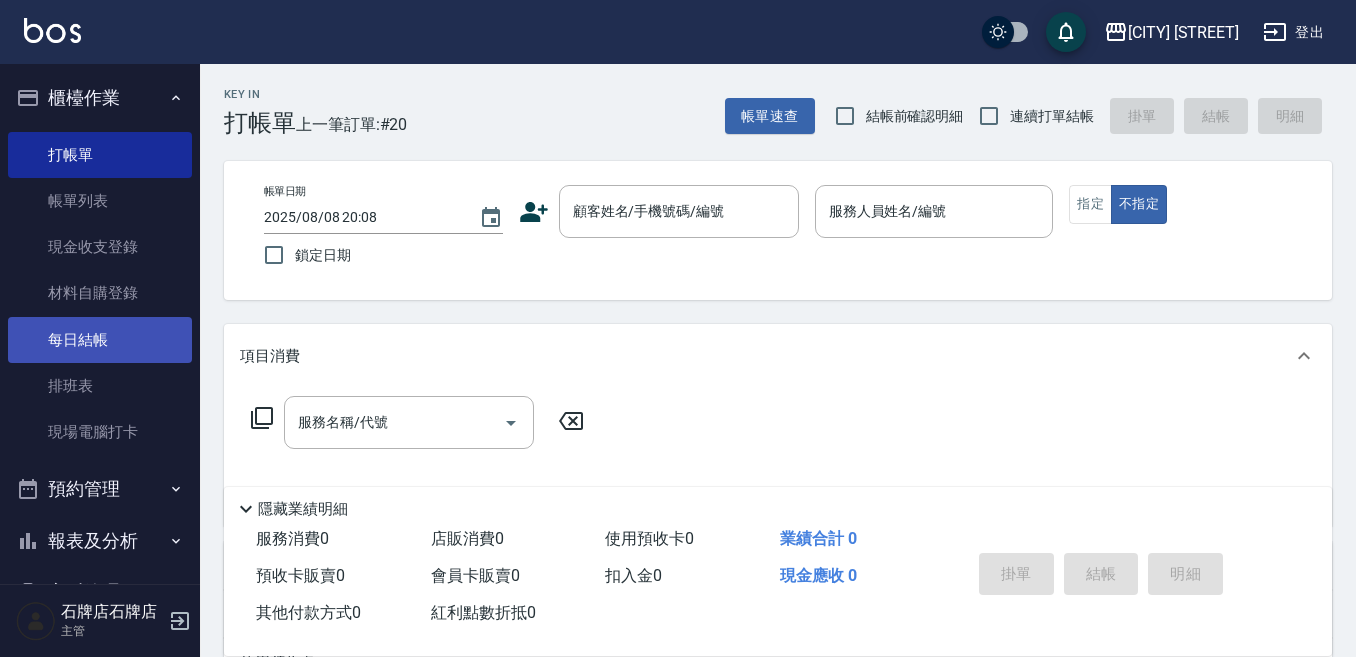click on "每日結帳" at bounding box center [100, 340] 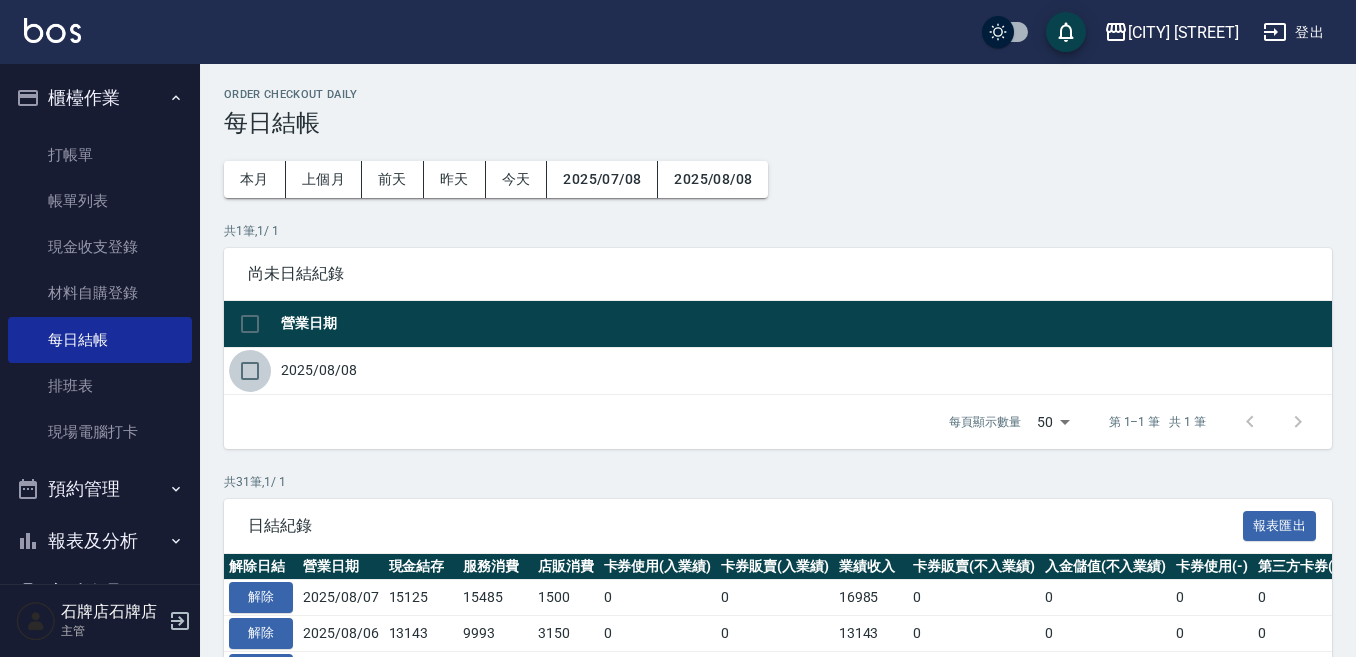click at bounding box center (250, 371) 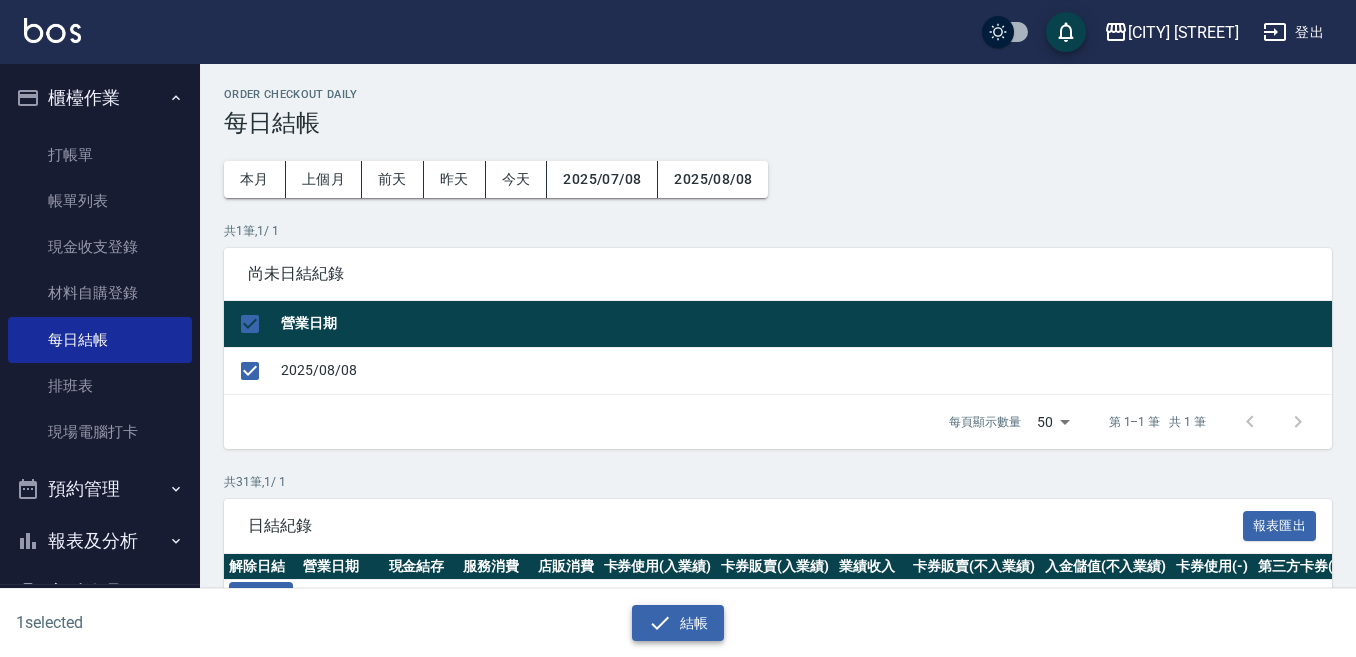 click on "結帳" at bounding box center (678, 623) 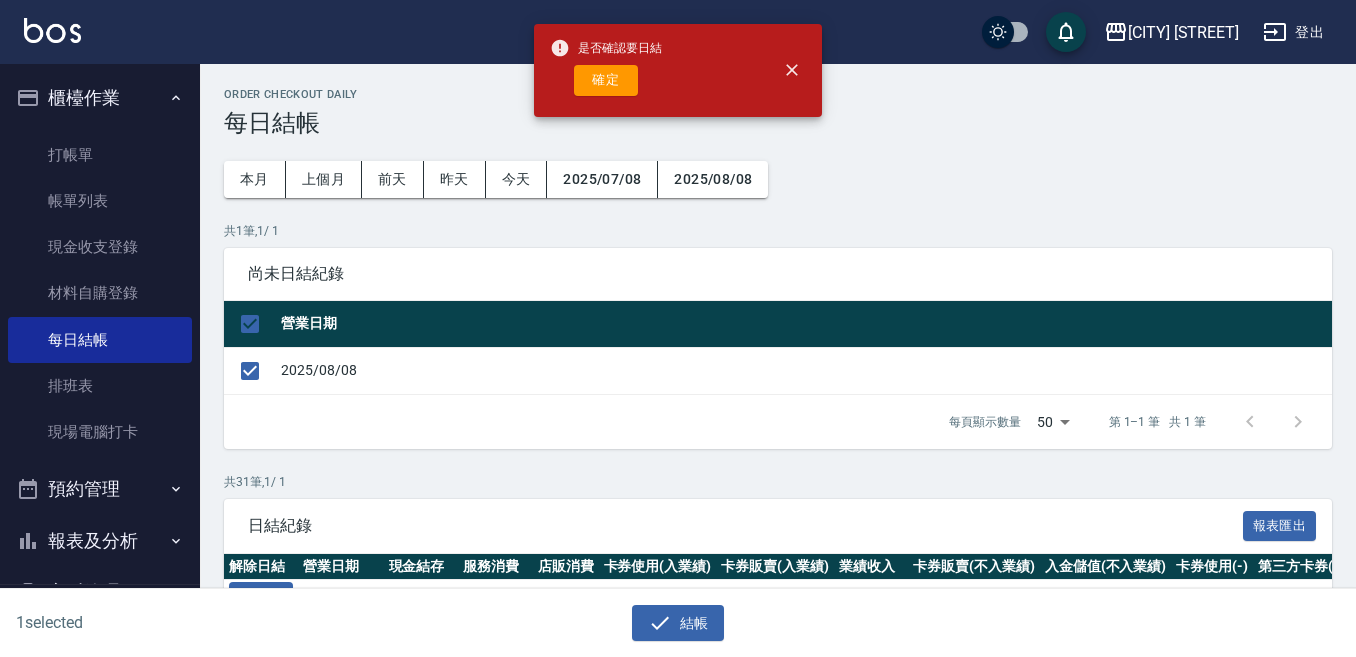drag, startPoint x: 617, startPoint y: 96, endPoint x: 648, endPoint y: 91, distance: 31.400637 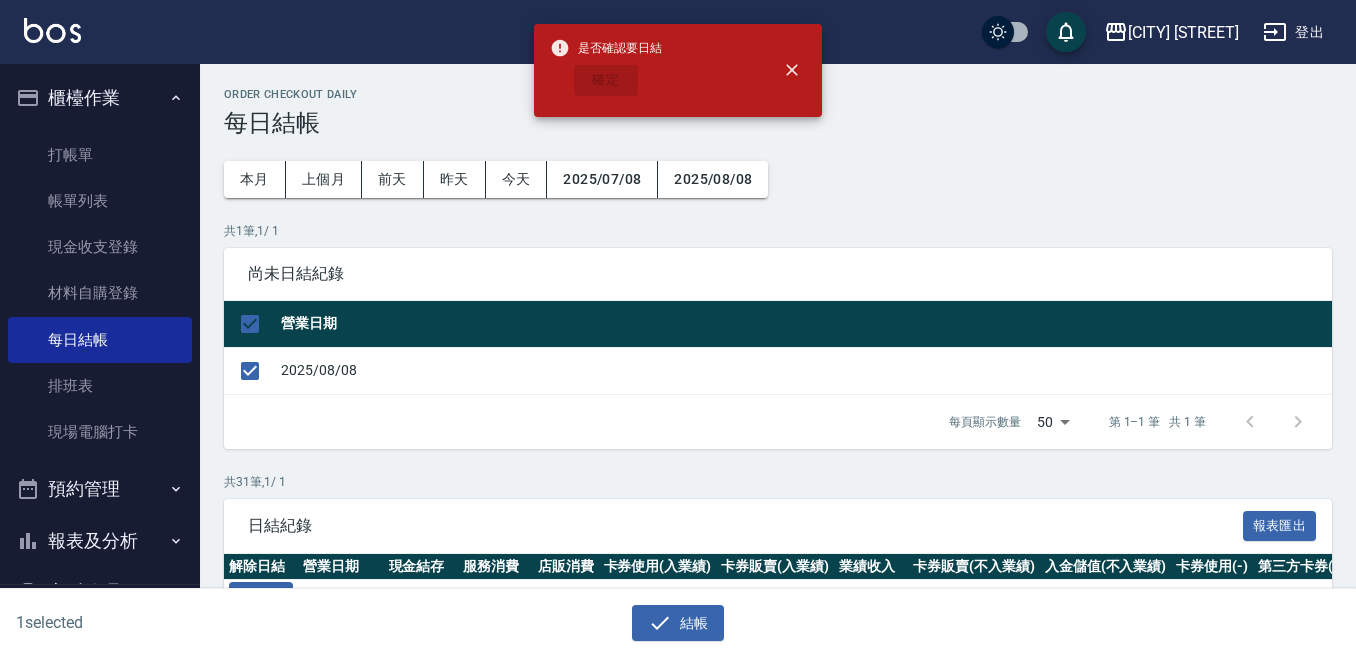 click on "確定" at bounding box center (606, 80) 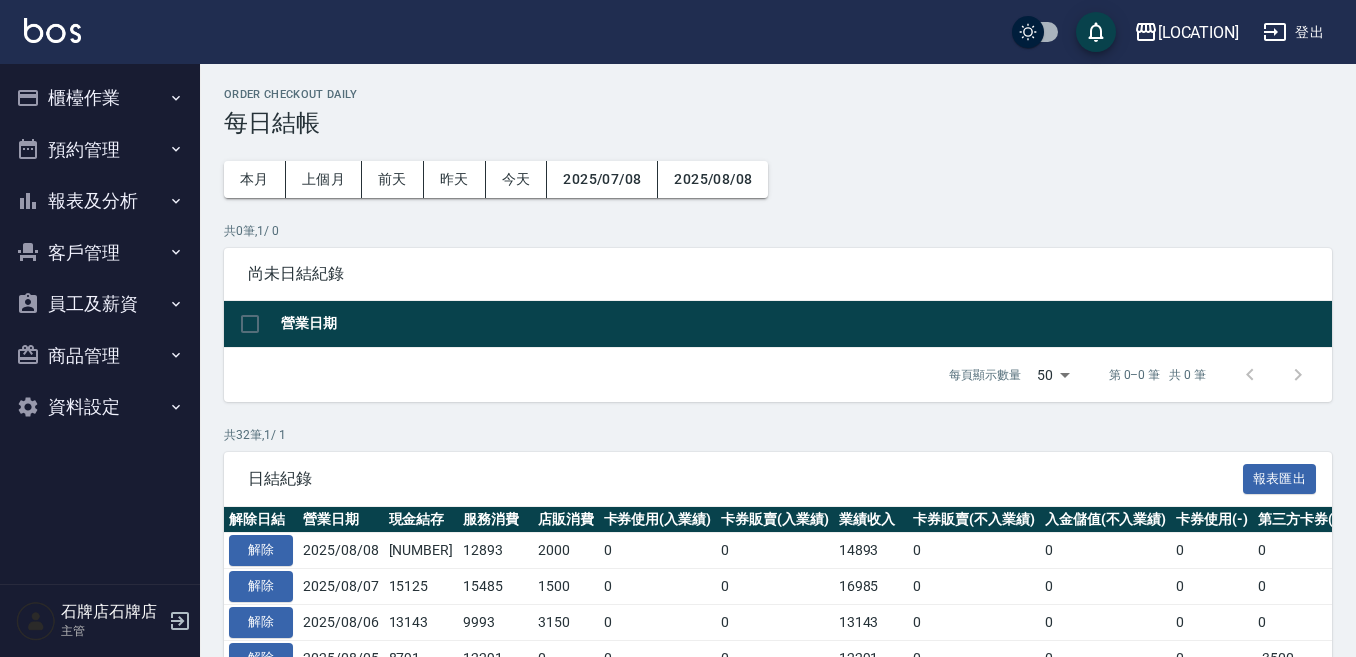 scroll, scrollTop: 0, scrollLeft: 0, axis: both 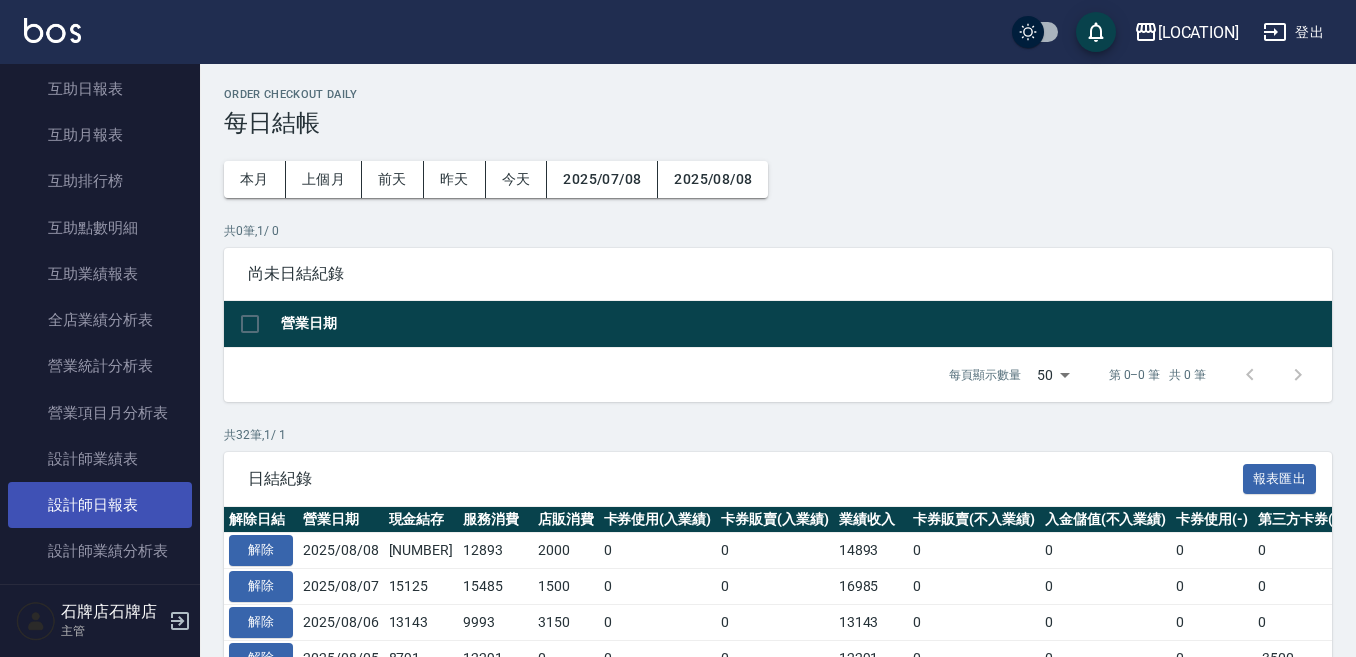 click on "設計師日報表" at bounding box center (100, 505) 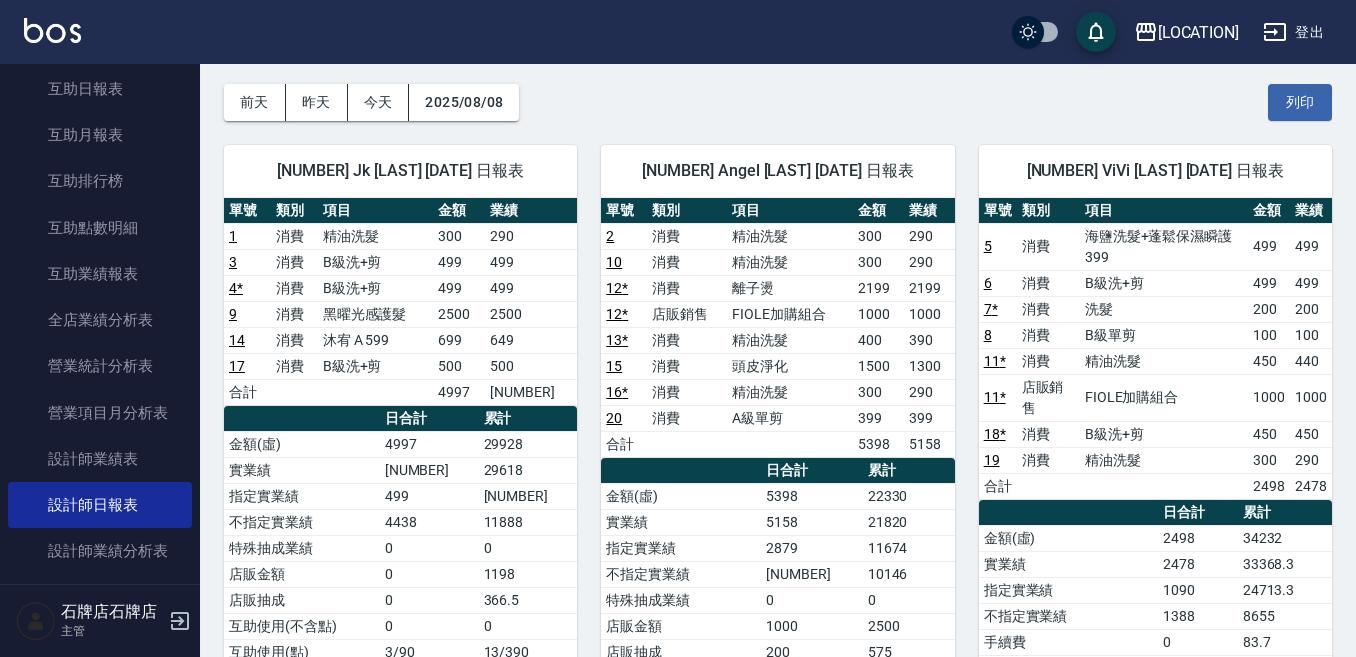 scroll, scrollTop: 200, scrollLeft: 0, axis: vertical 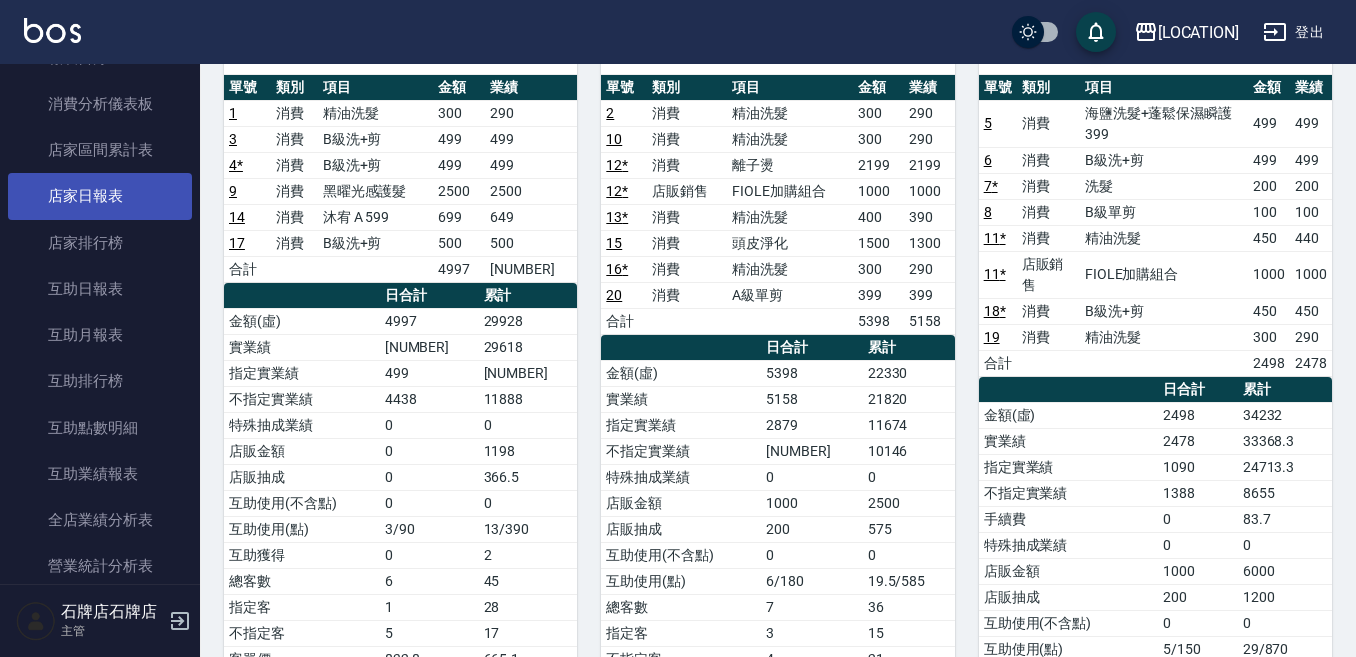 click on "店家日報表" at bounding box center [100, 196] 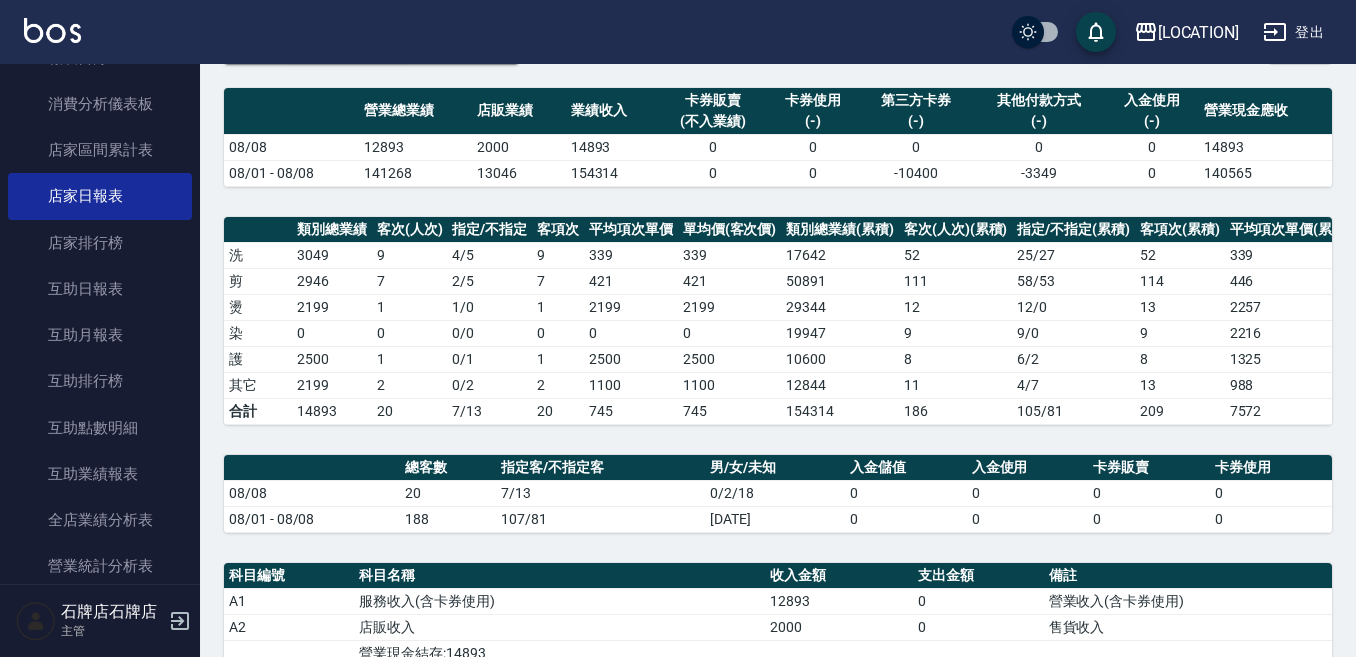 scroll, scrollTop: 100, scrollLeft: 0, axis: vertical 